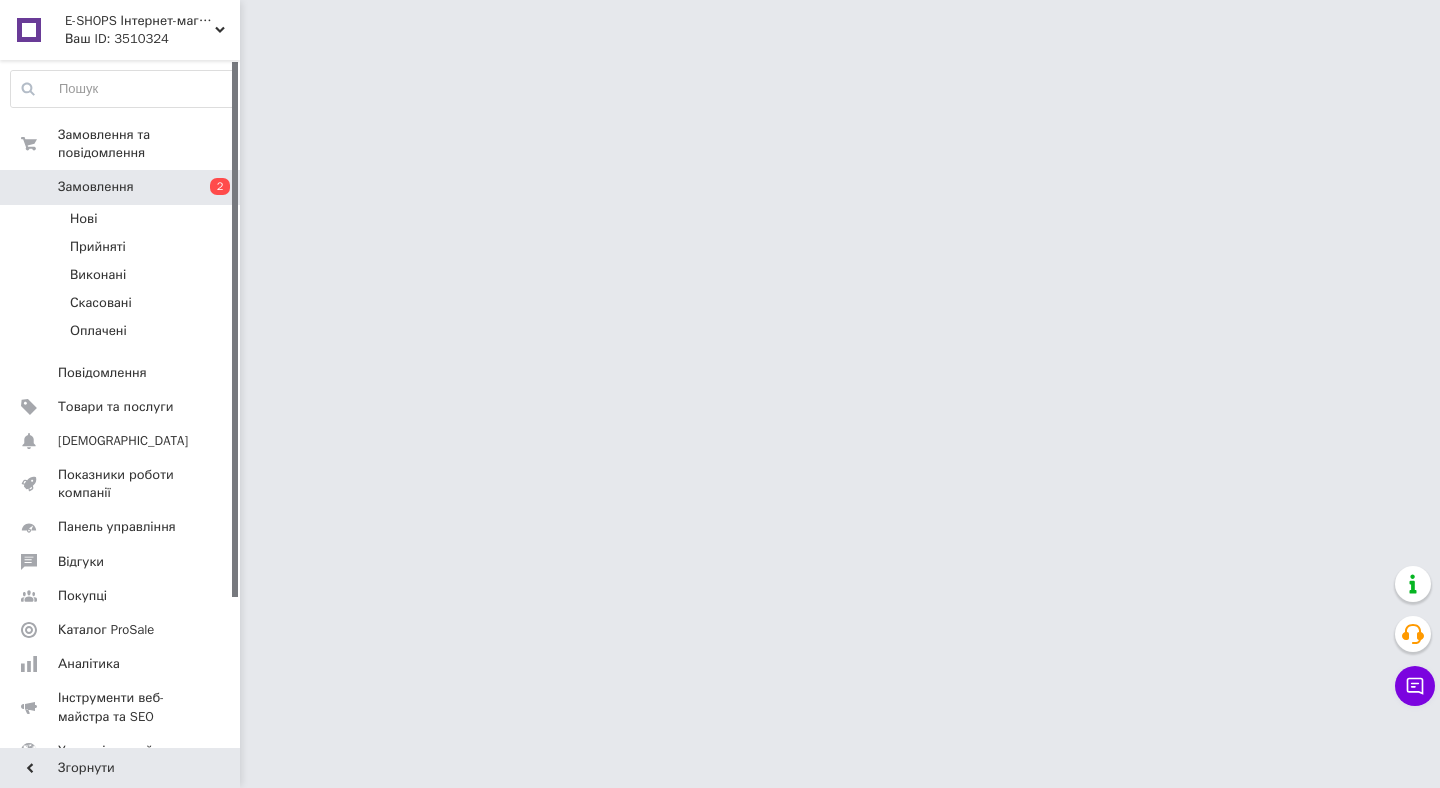 scroll, scrollTop: 0, scrollLeft: 0, axis: both 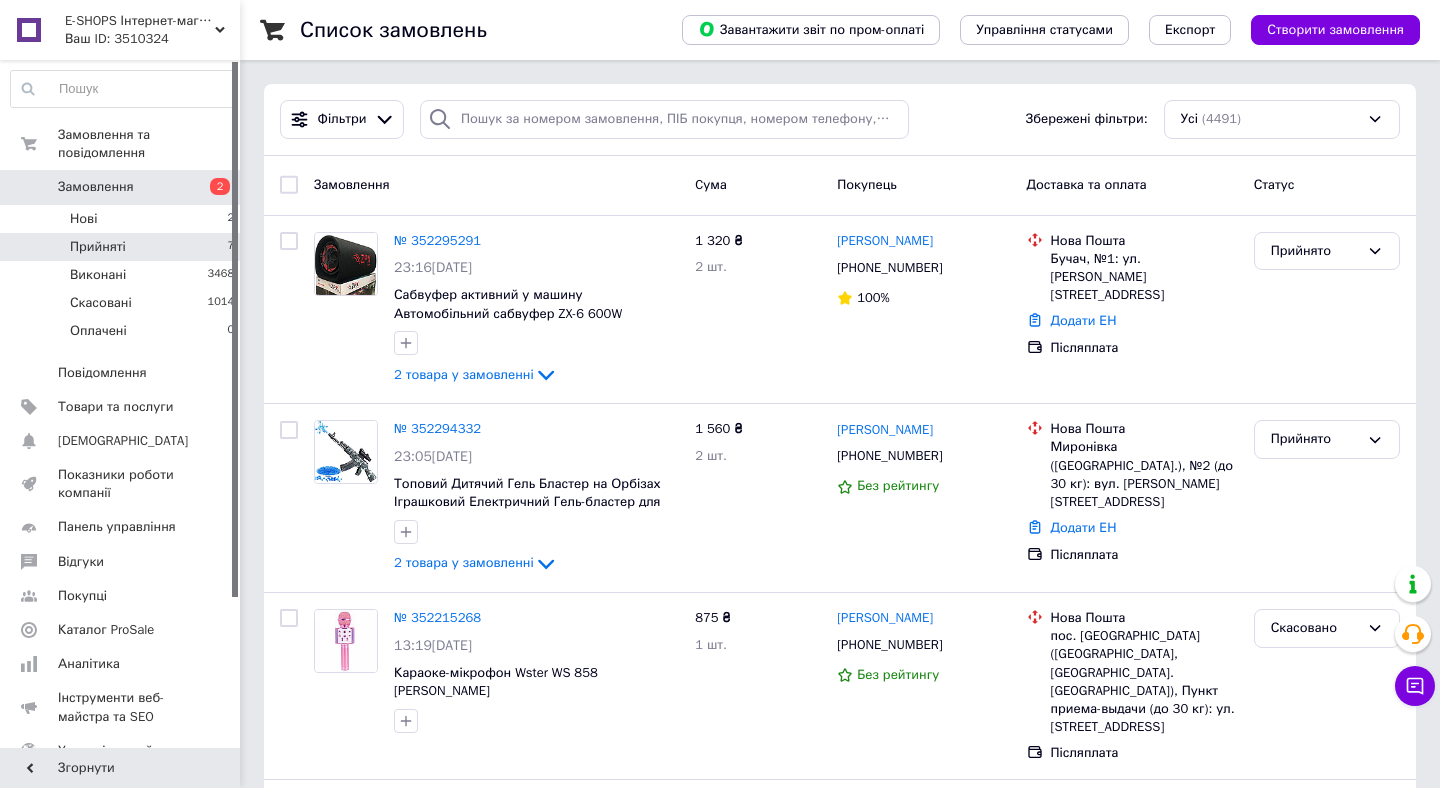 click on "Прийняті 7" at bounding box center [123, 247] 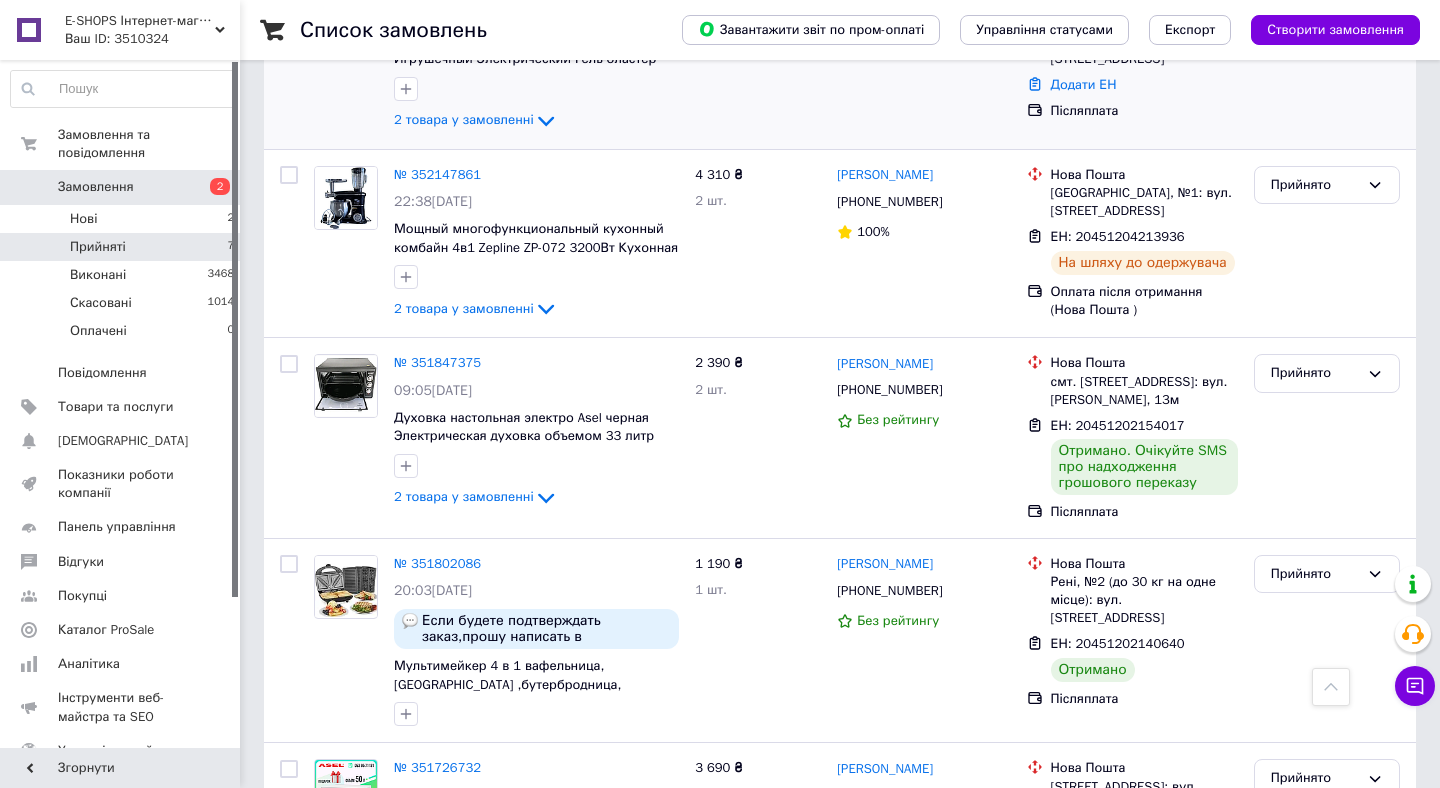 scroll, scrollTop: 514, scrollLeft: 0, axis: vertical 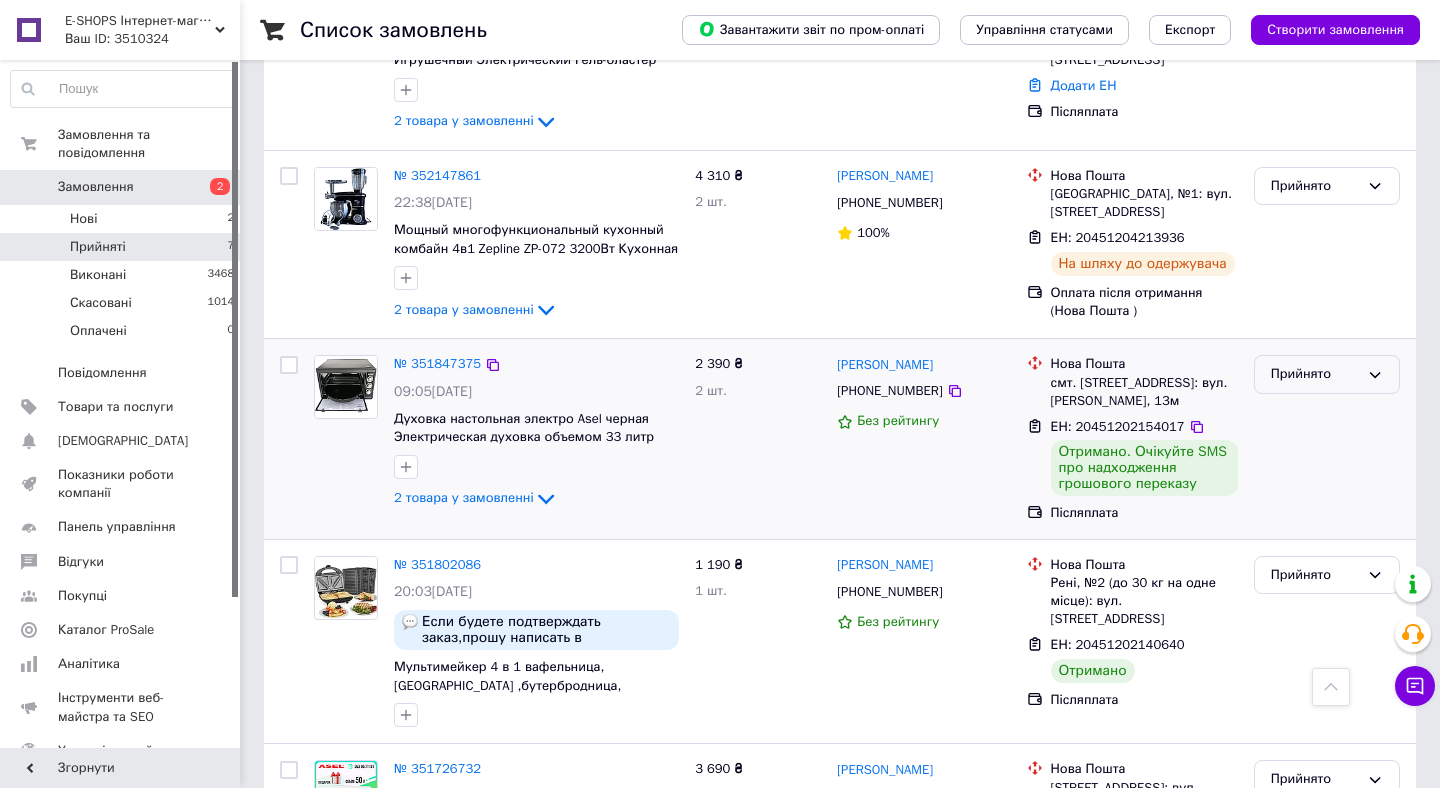 click on "Прийнято" at bounding box center [1315, 374] 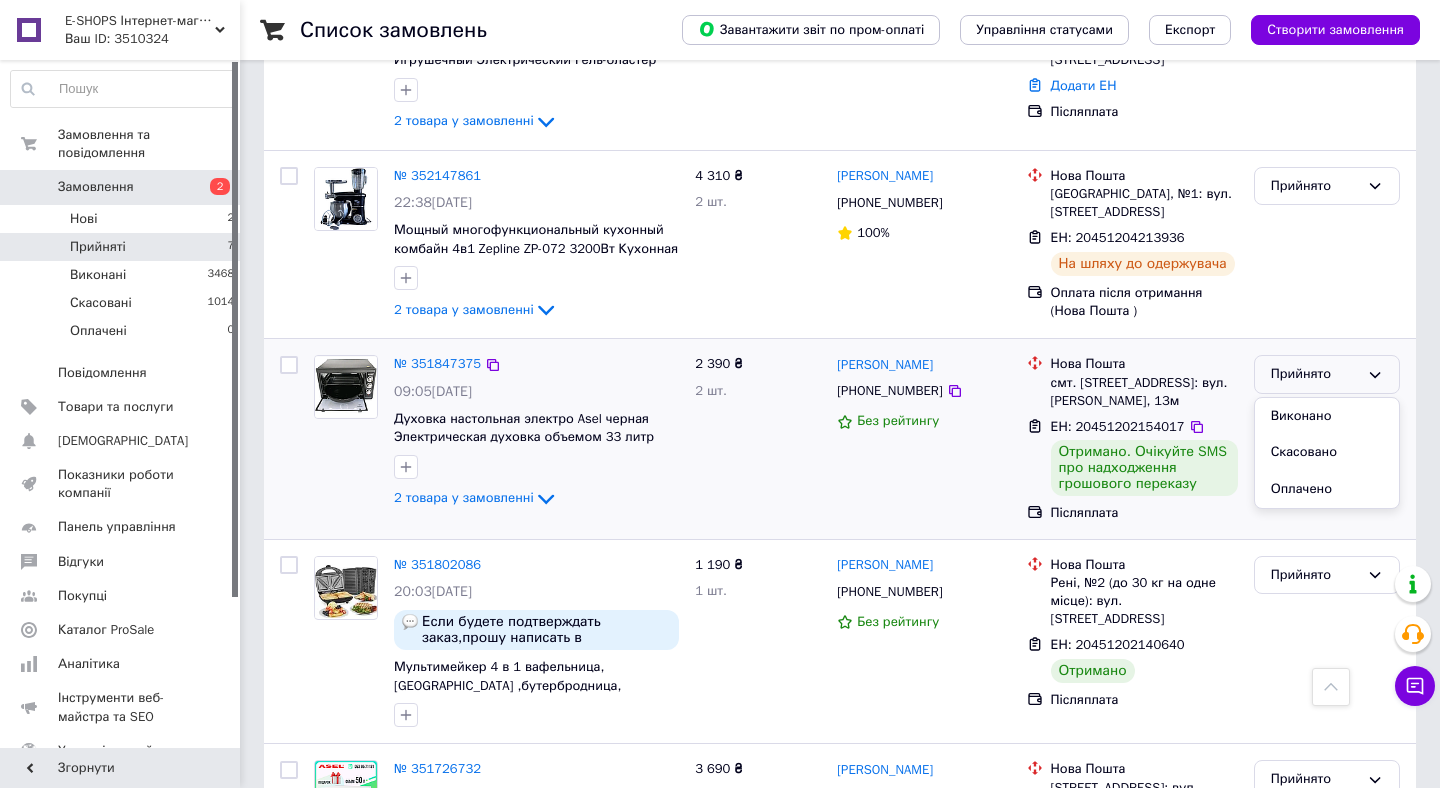 click on "Виконано" at bounding box center (1327, 416) 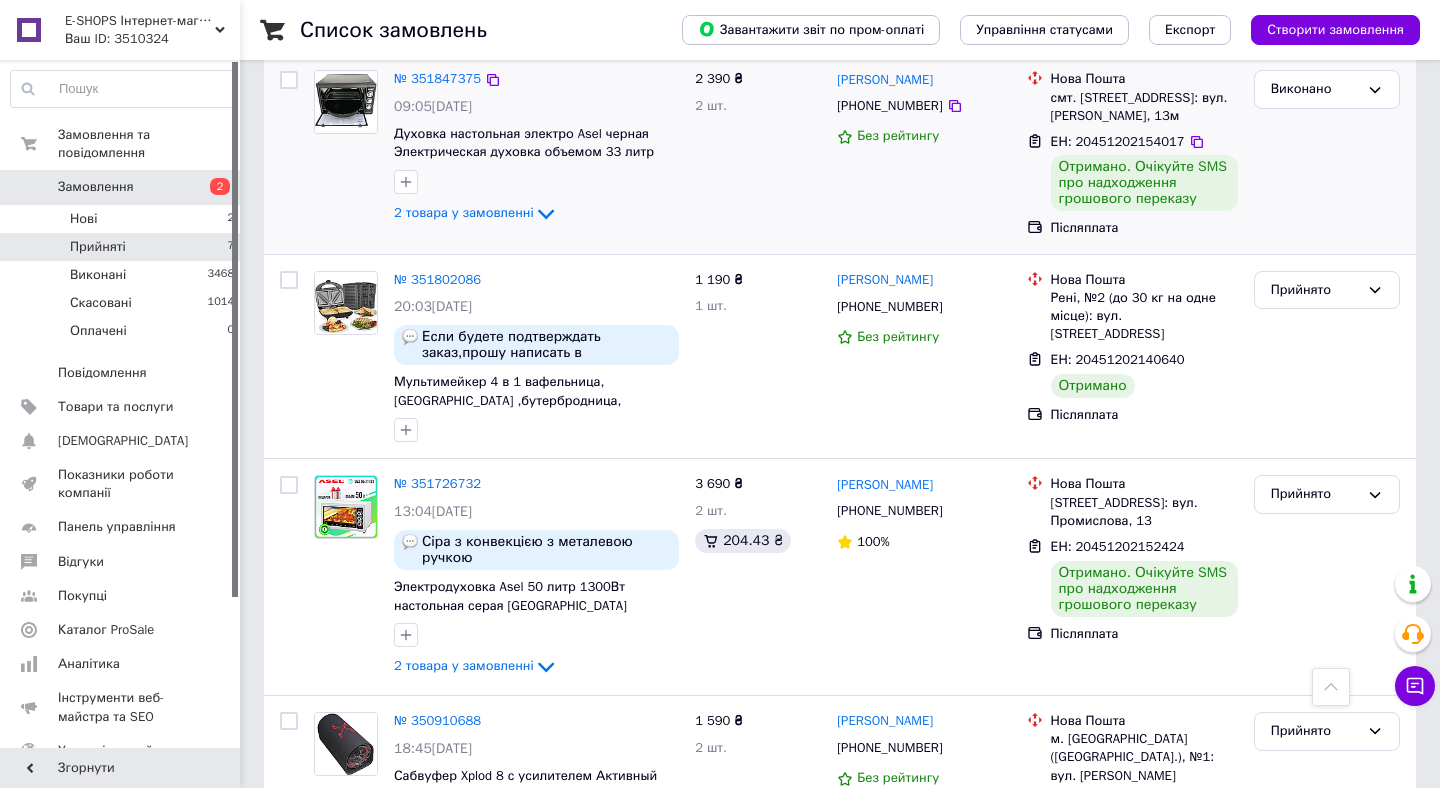 scroll, scrollTop: 935, scrollLeft: 0, axis: vertical 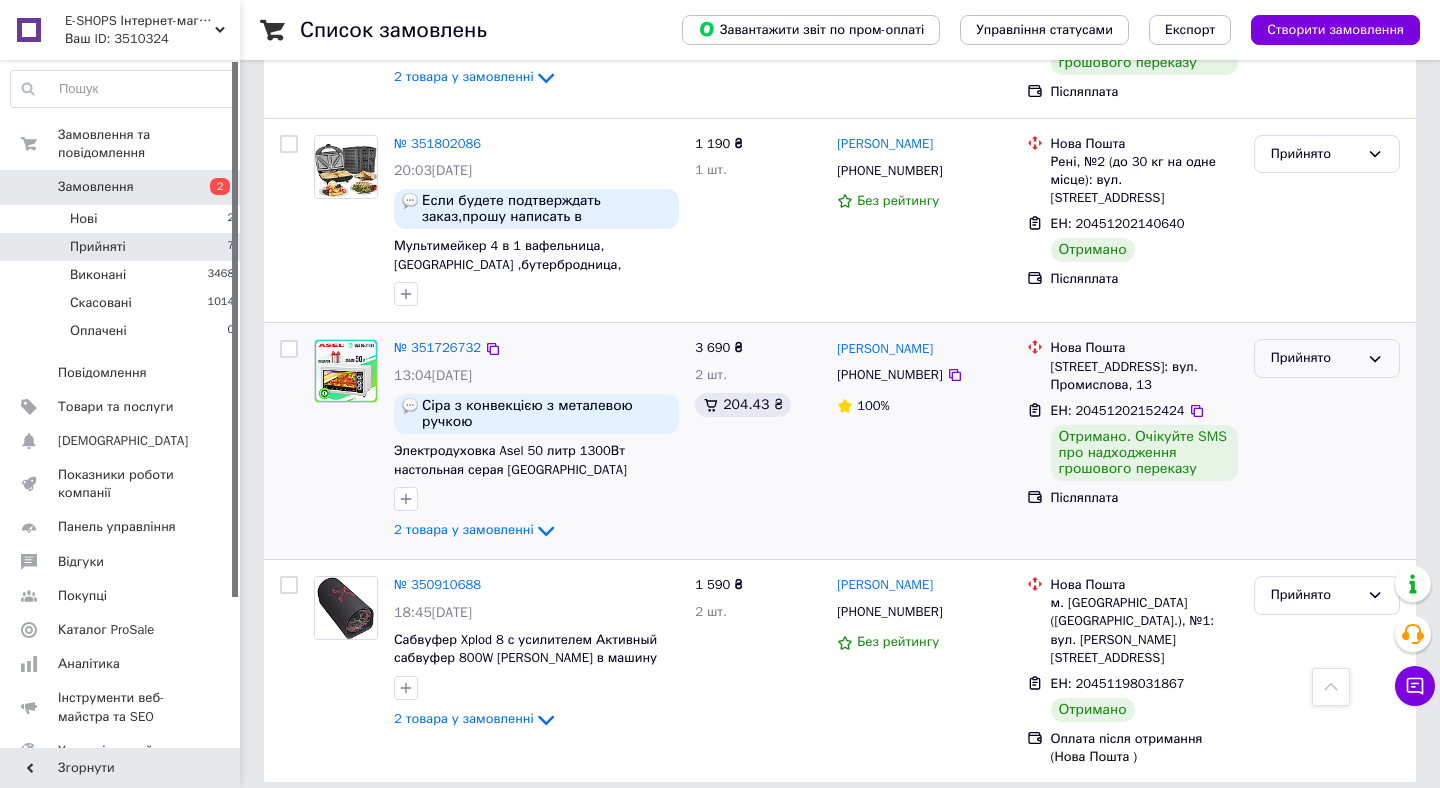click on "Прийнято" at bounding box center (1315, 358) 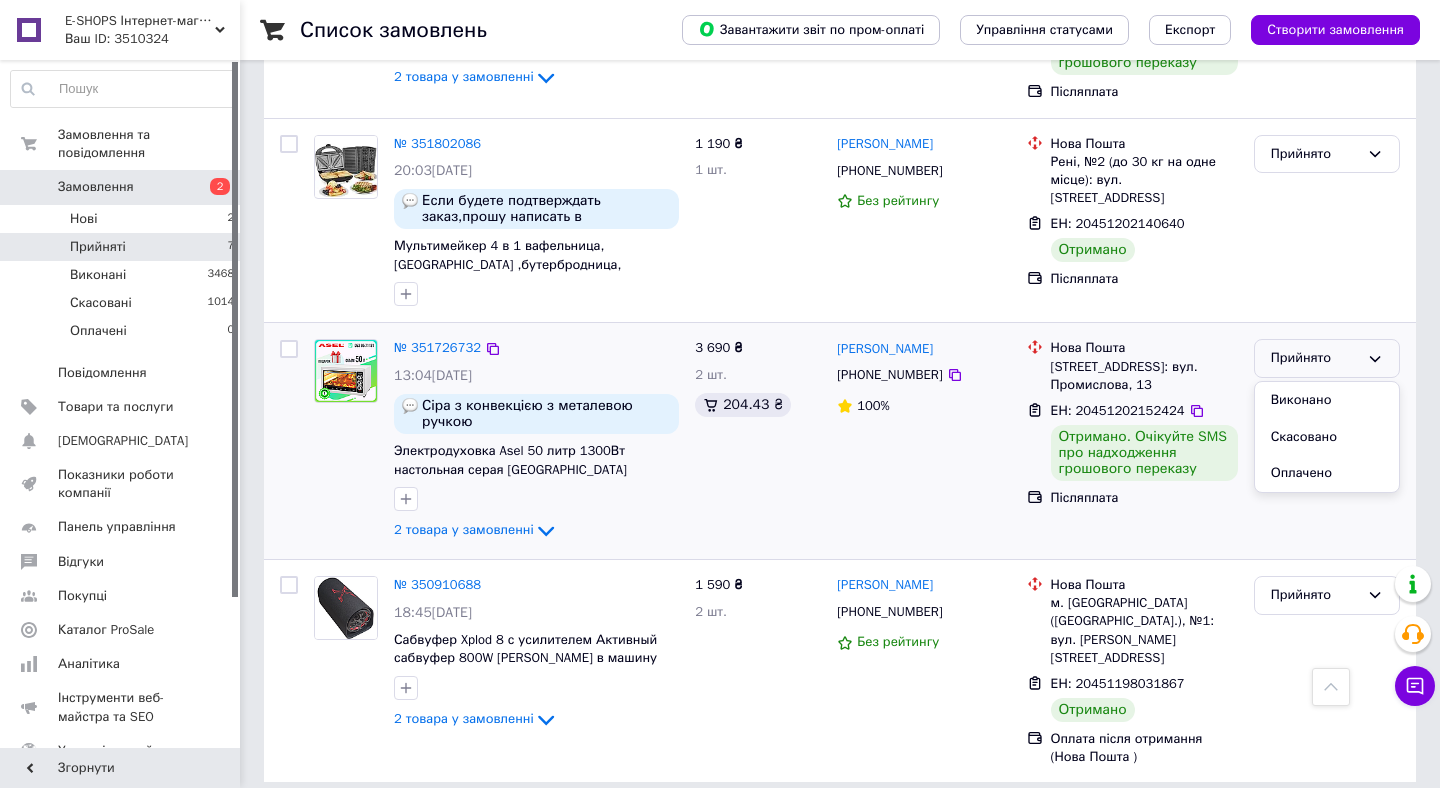 click on "Виконано" at bounding box center [1327, 400] 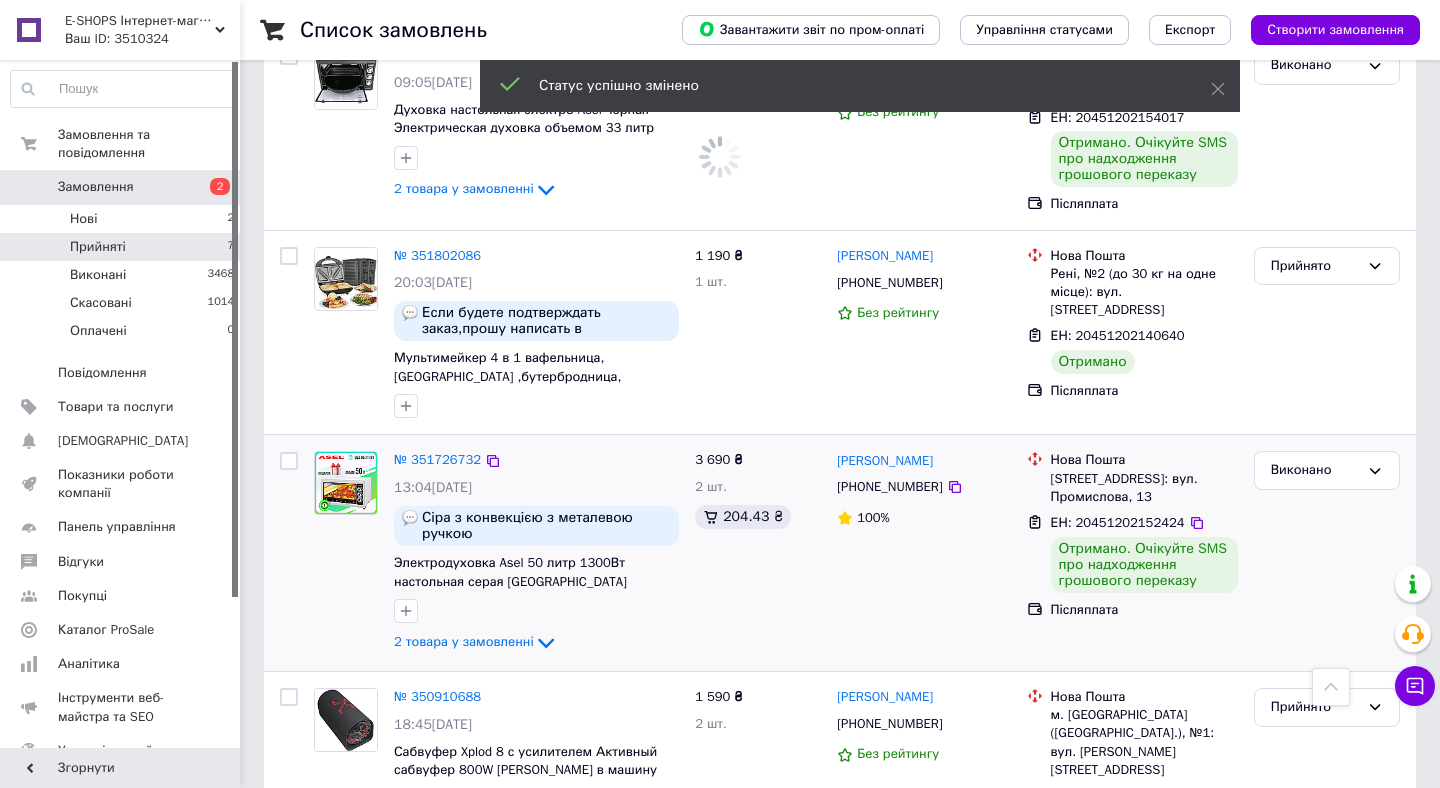 scroll, scrollTop: 749, scrollLeft: 0, axis: vertical 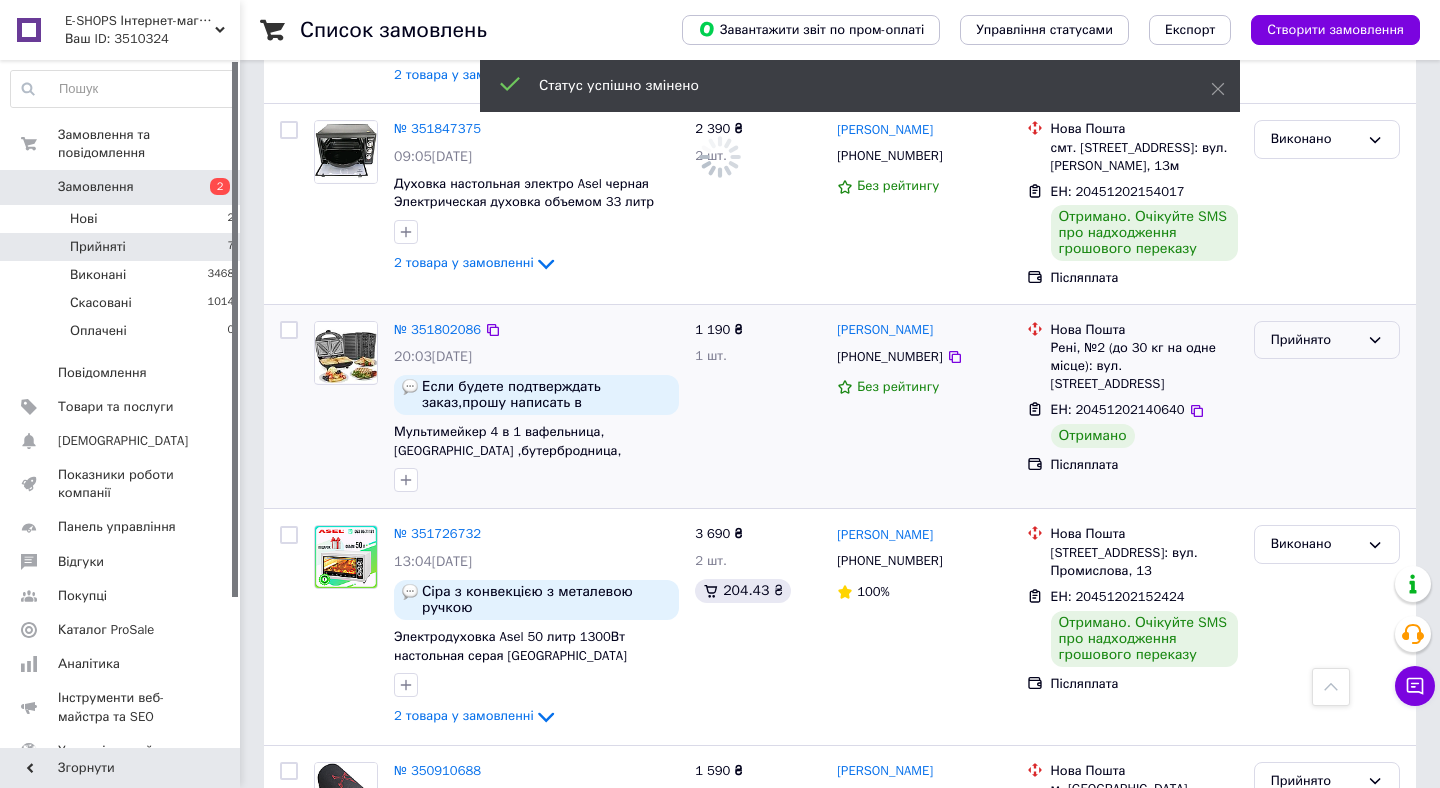 click on "Прийнято" at bounding box center (1315, 340) 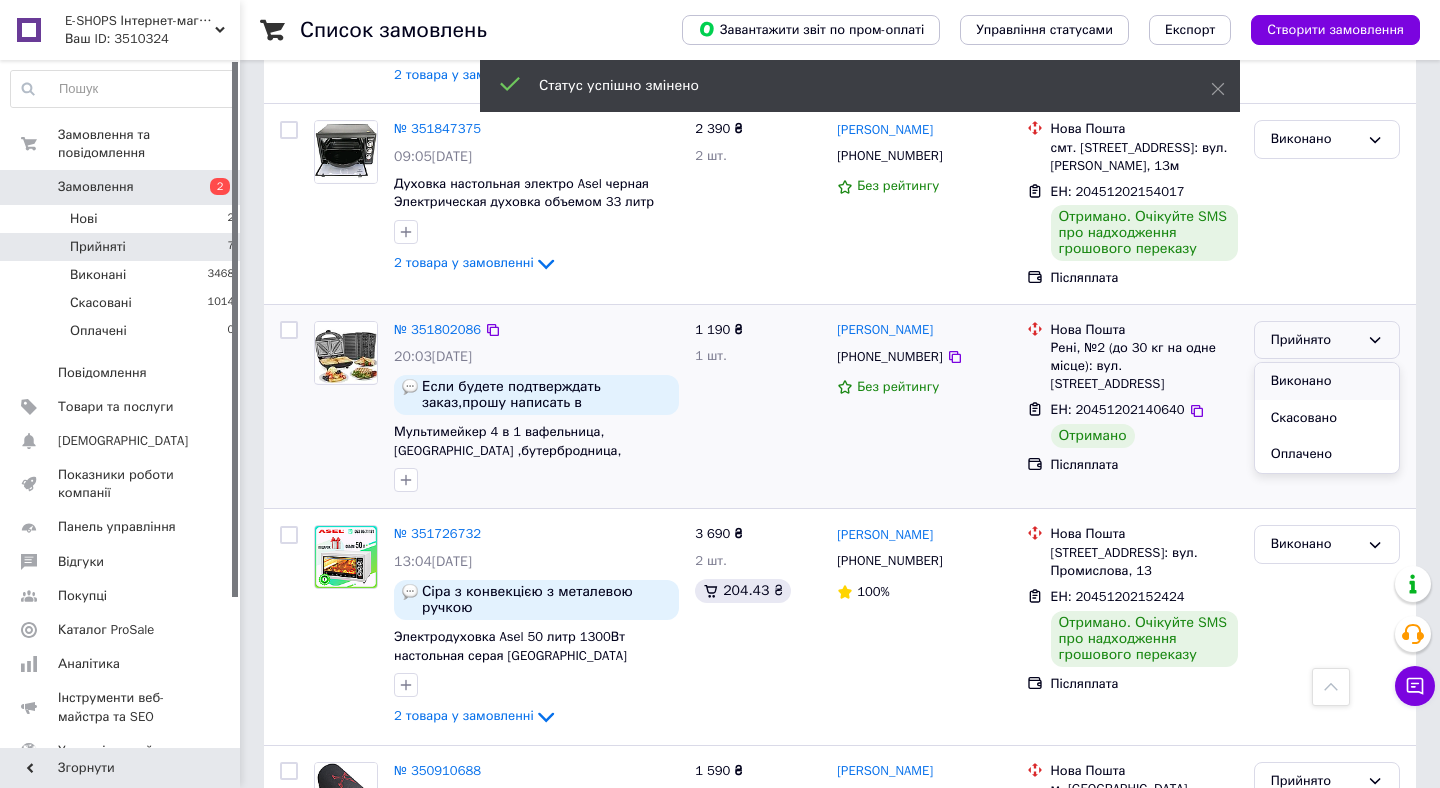 click on "Виконано" at bounding box center [1327, 381] 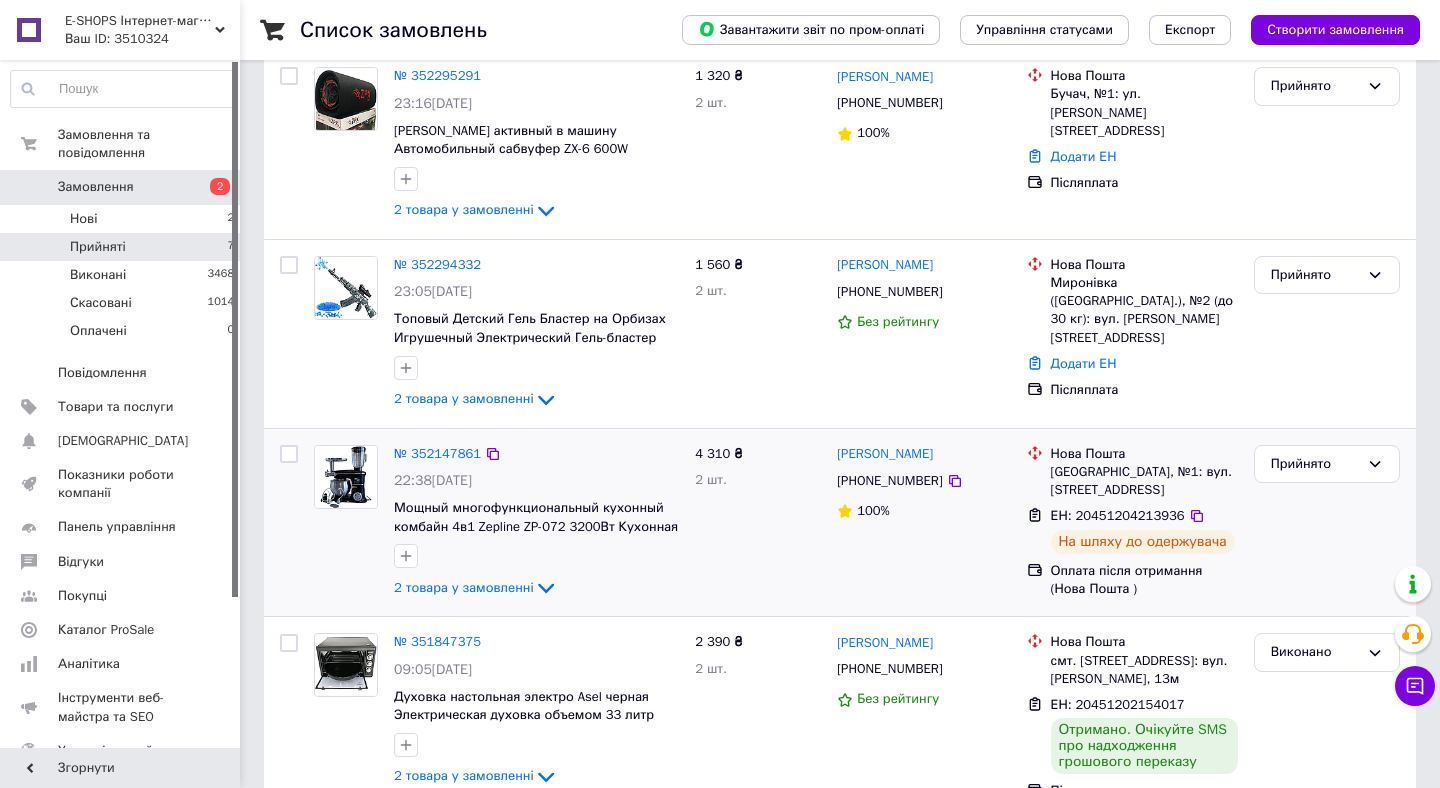 scroll, scrollTop: 225, scrollLeft: 0, axis: vertical 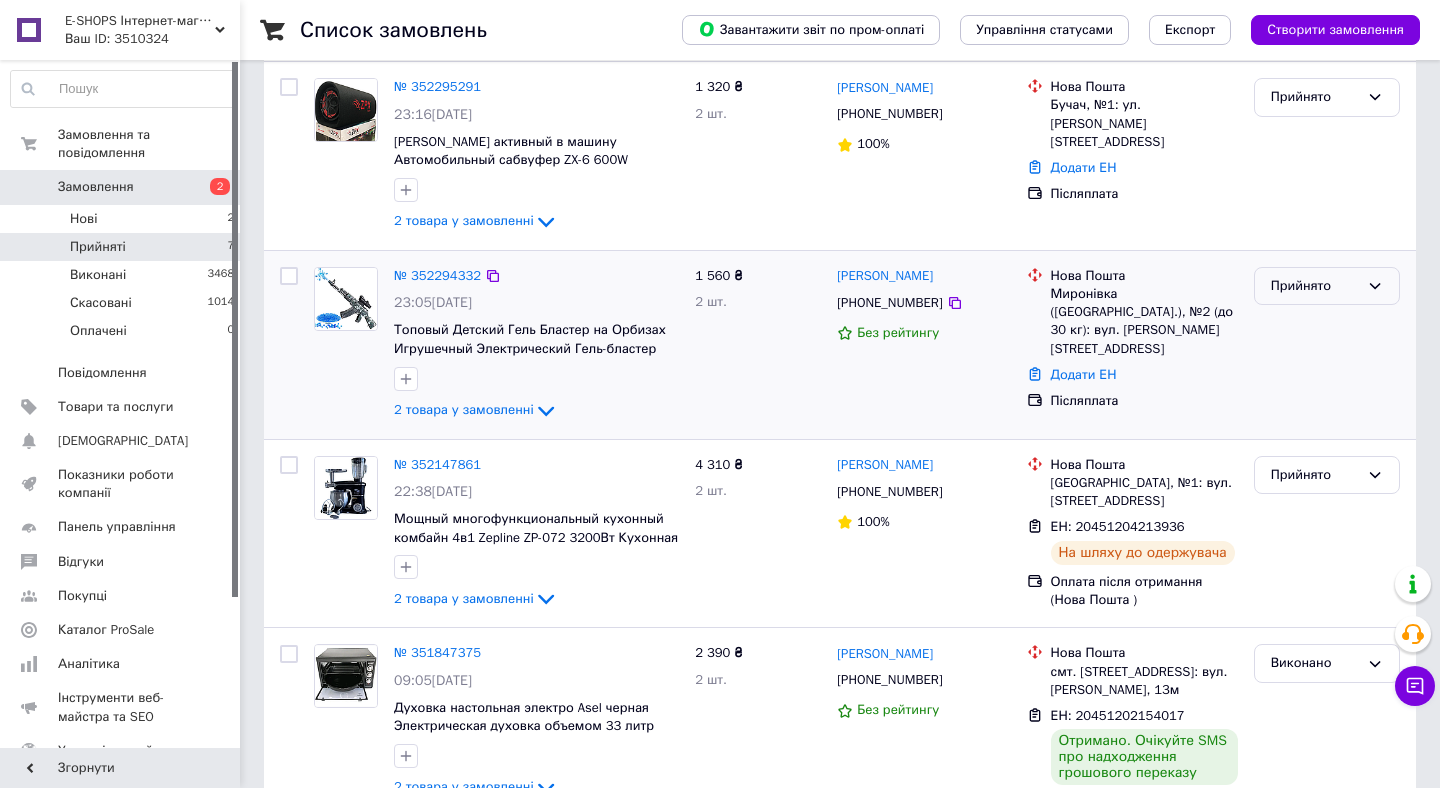 click on "Прийнято" at bounding box center [1315, 286] 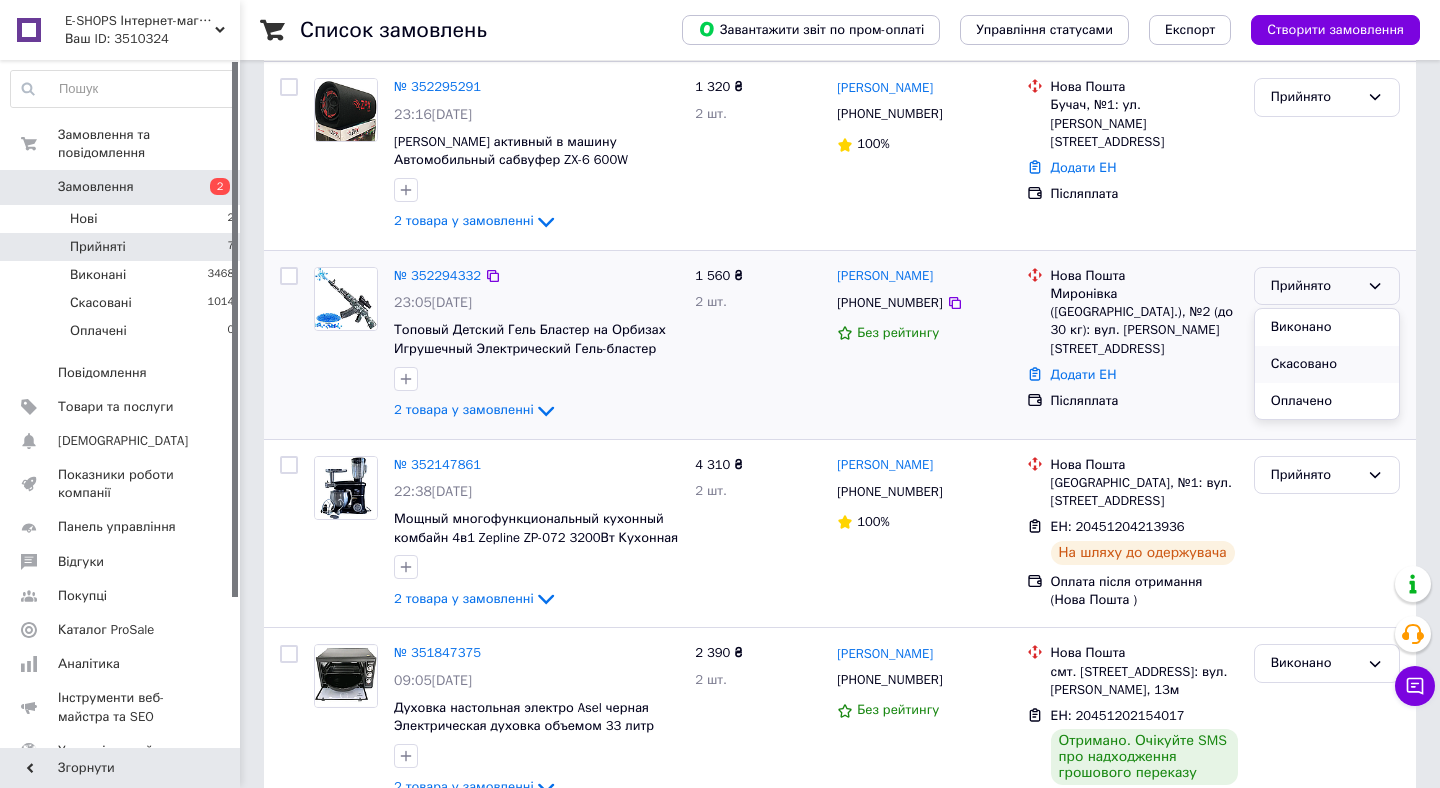 click on "Скасовано" at bounding box center (1327, 364) 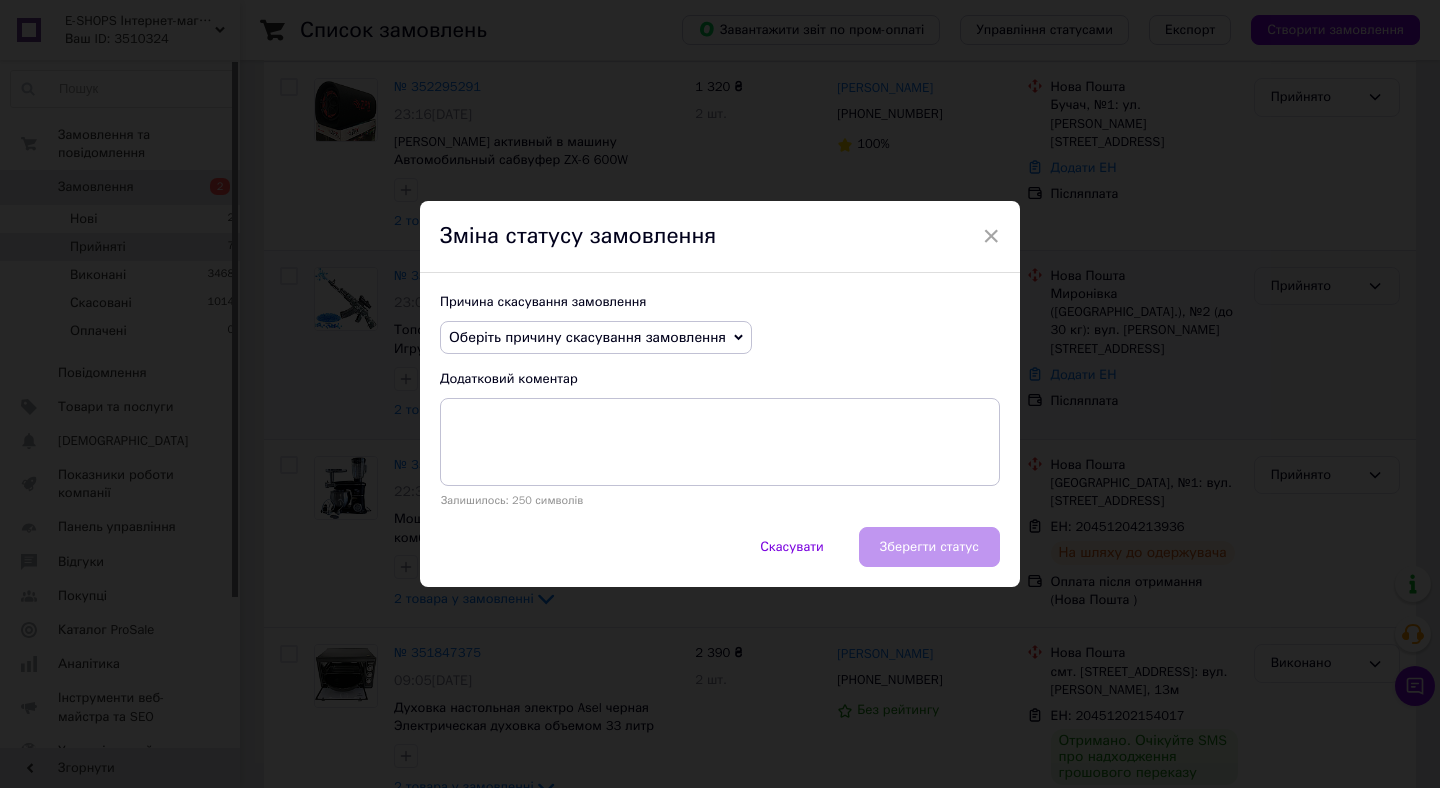 click on "Оберіть причину скасування замовлення" at bounding box center (596, 338) 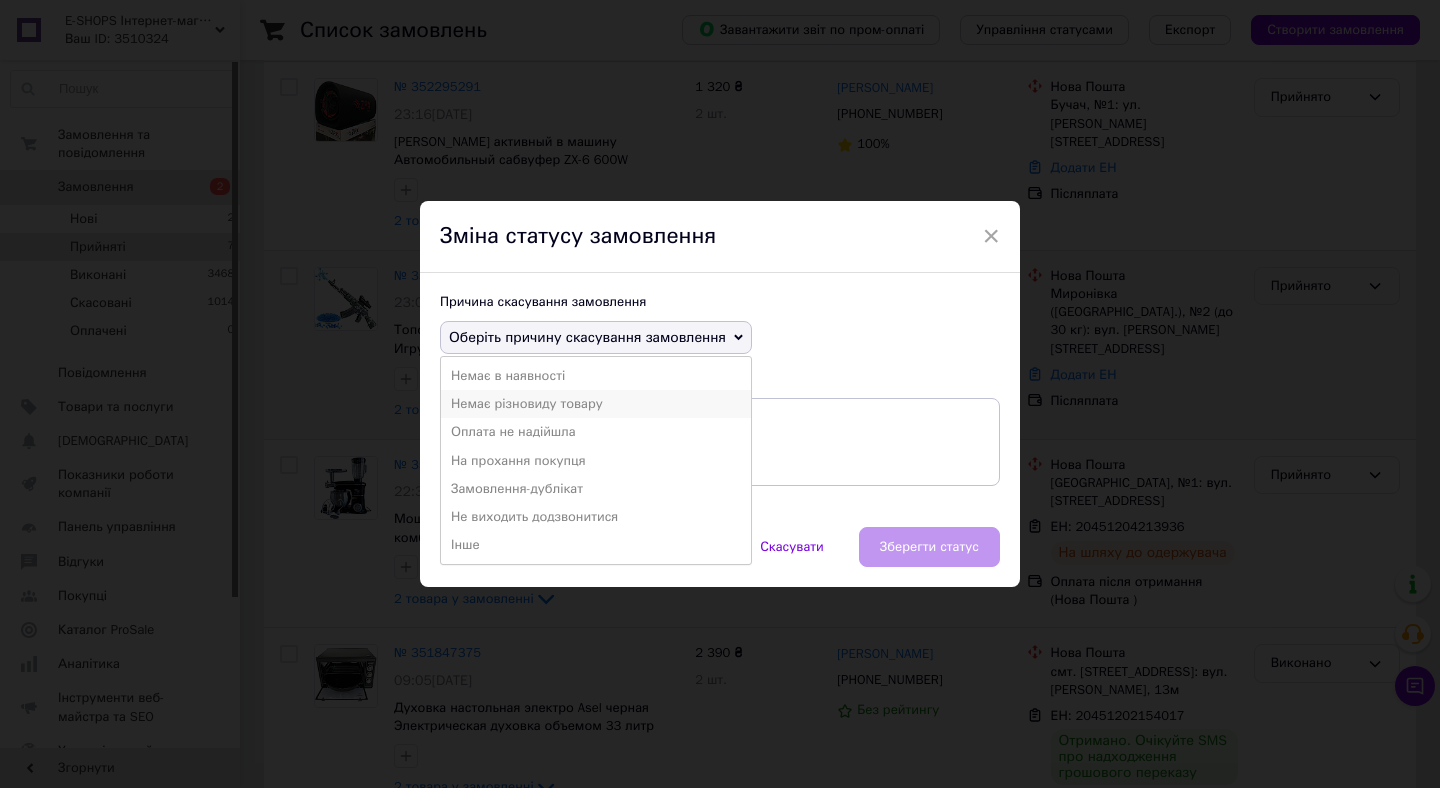 click on "Немає різновиду товару" at bounding box center [596, 404] 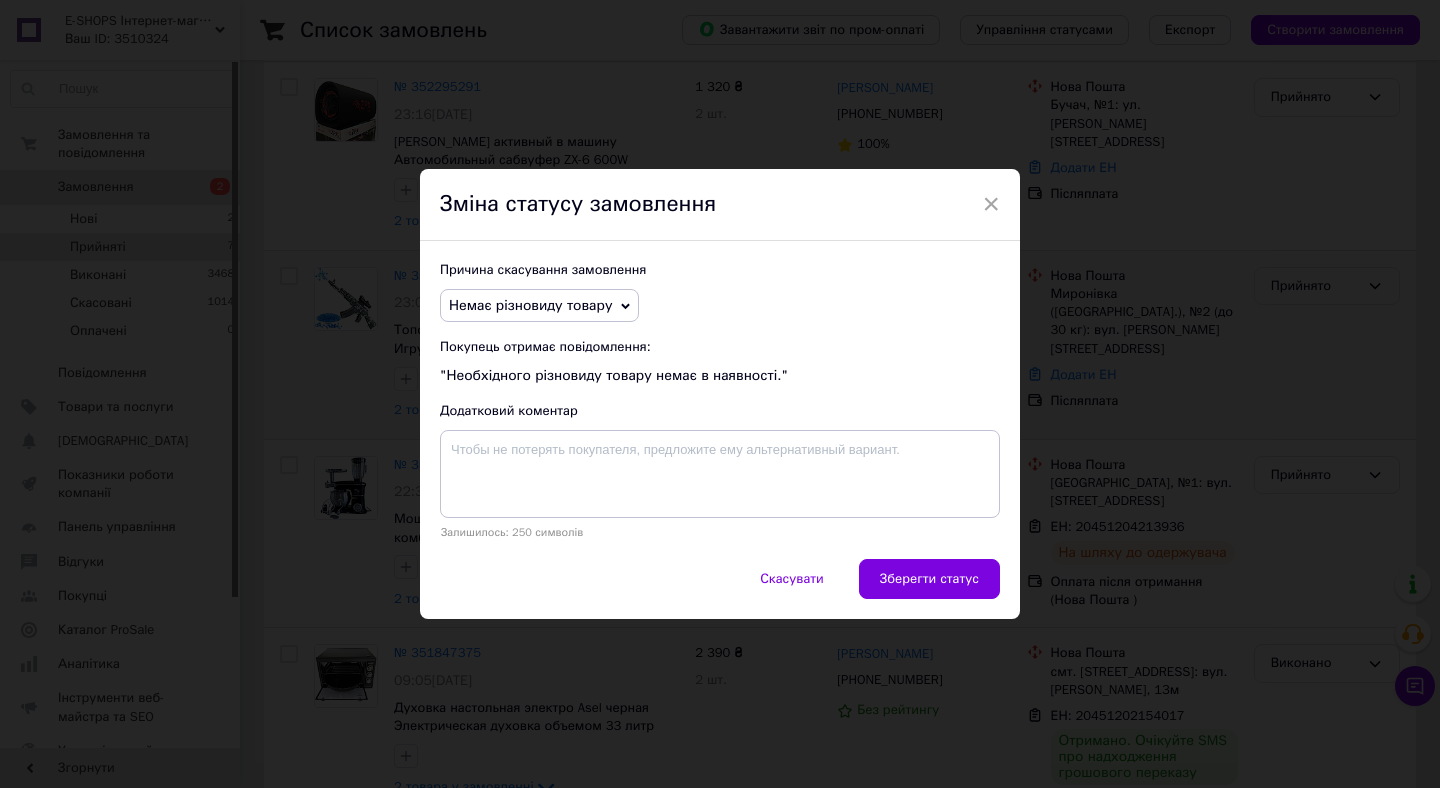 click on "Зберегти статус" at bounding box center [929, 579] 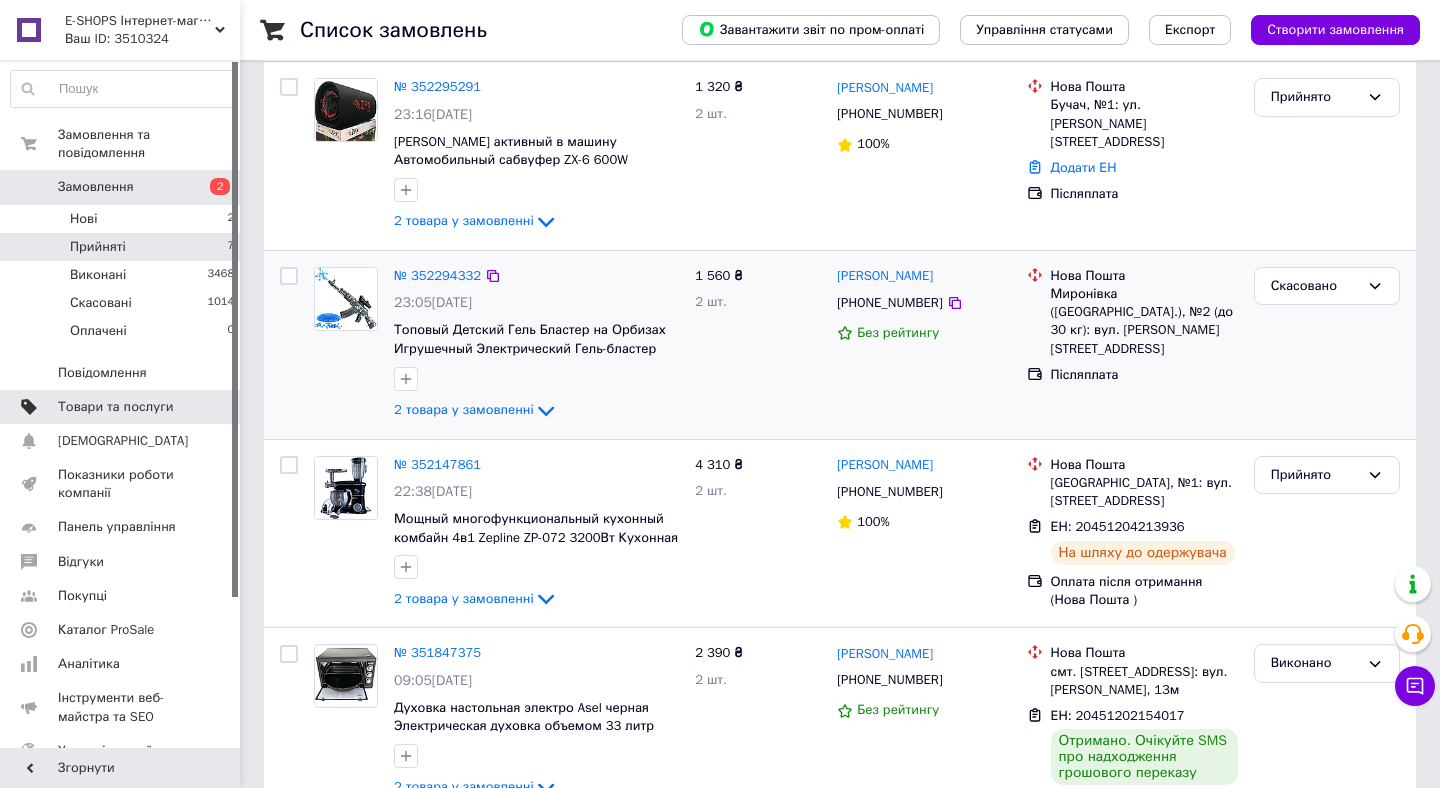 click on "Товари та послуги" at bounding box center [115, 407] 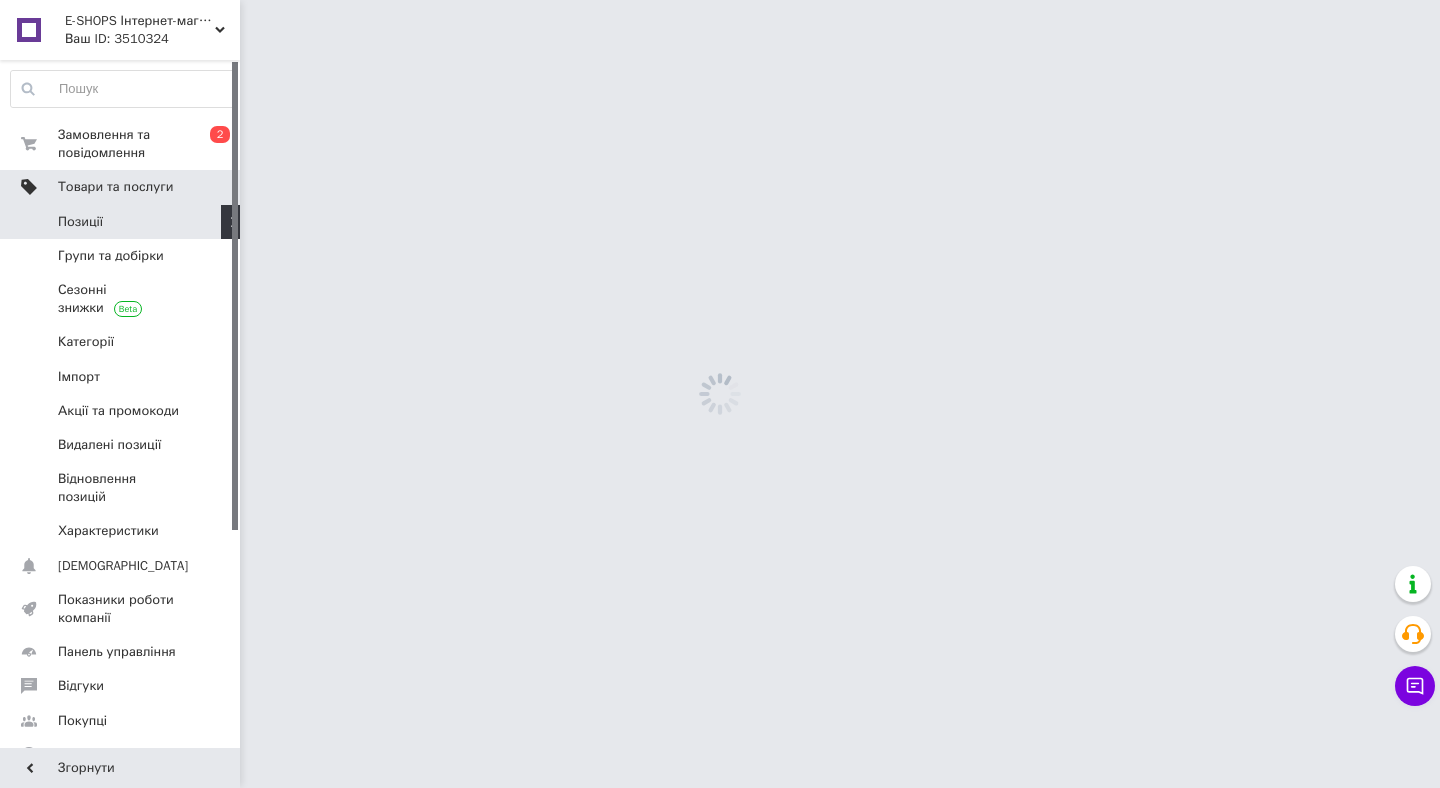 scroll, scrollTop: 0, scrollLeft: 0, axis: both 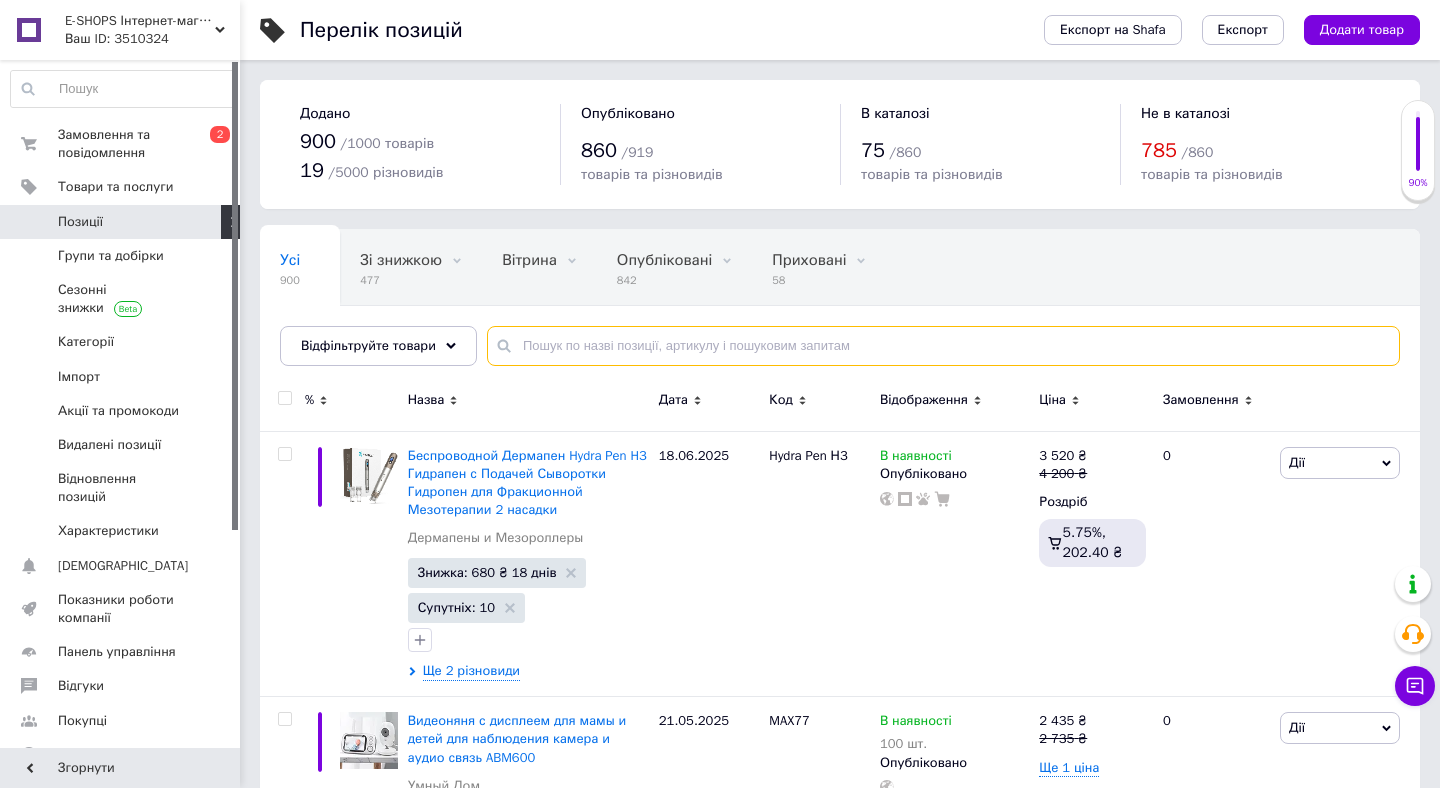 click at bounding box center [943, 346] 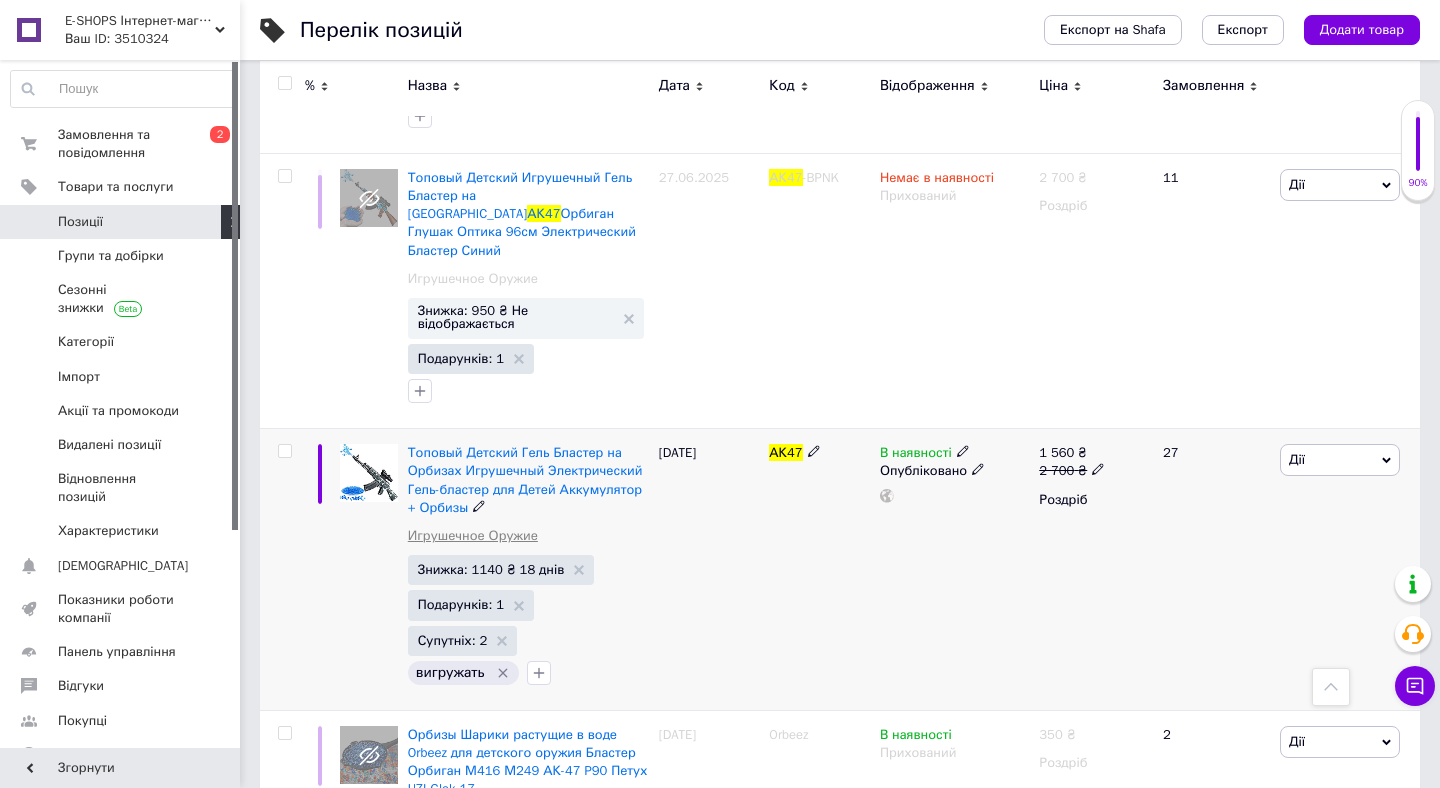 scroll, scrollTop: 1009, scrollLeft: 0, axis: vertical 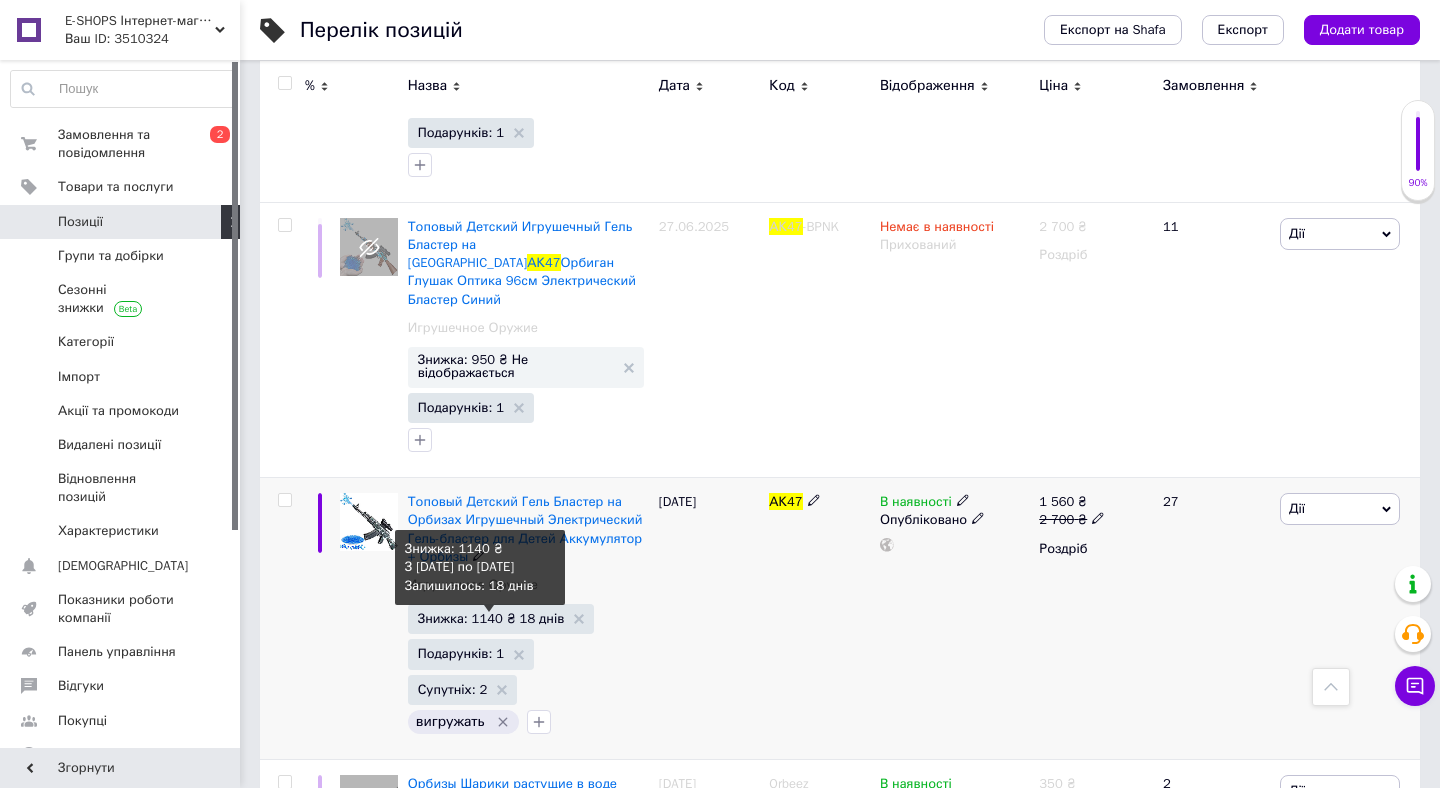 type on "ак47" 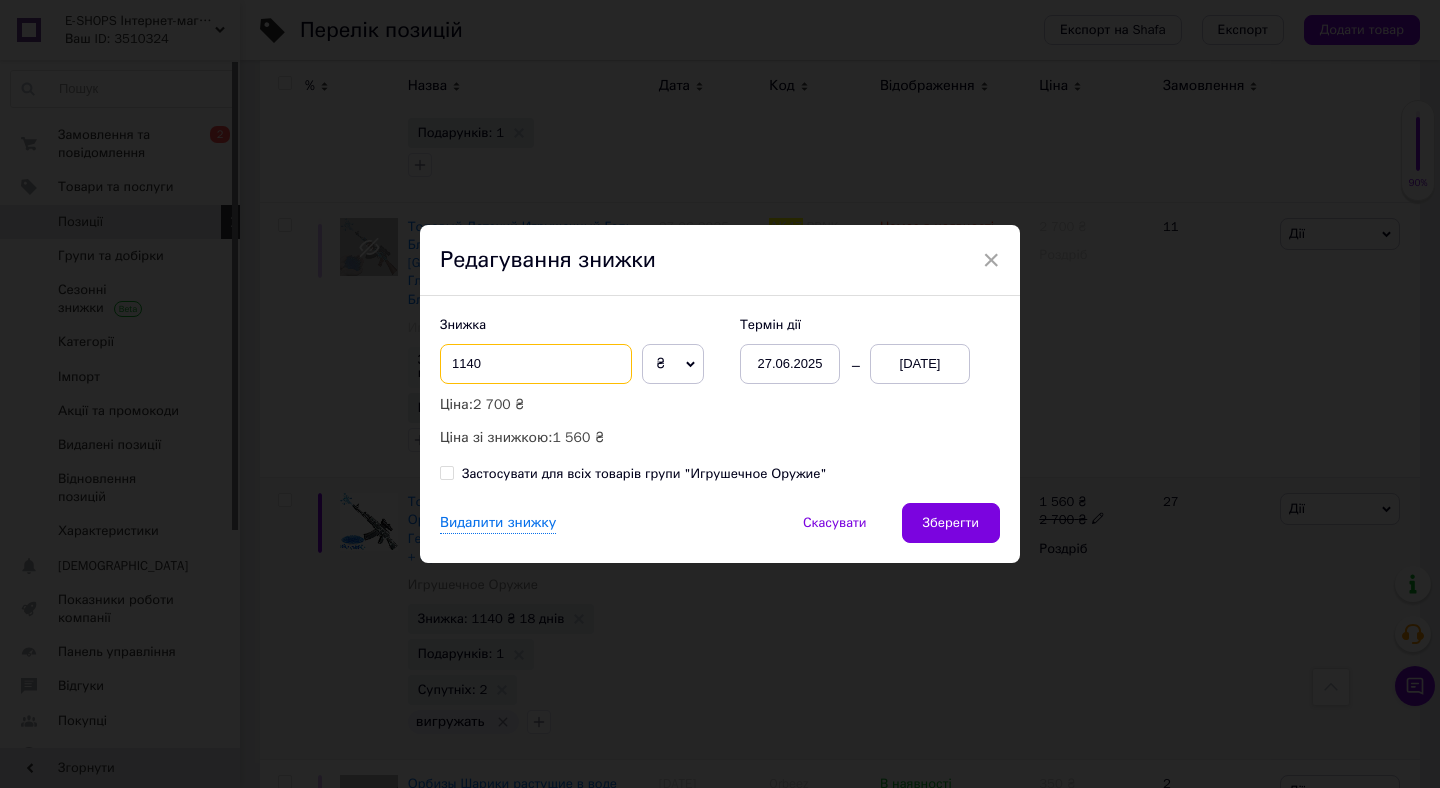 drag, startPoint x: 463, startPoint y: 357, endPoint x: 436, endPoint y: 369, distance: 29.546574 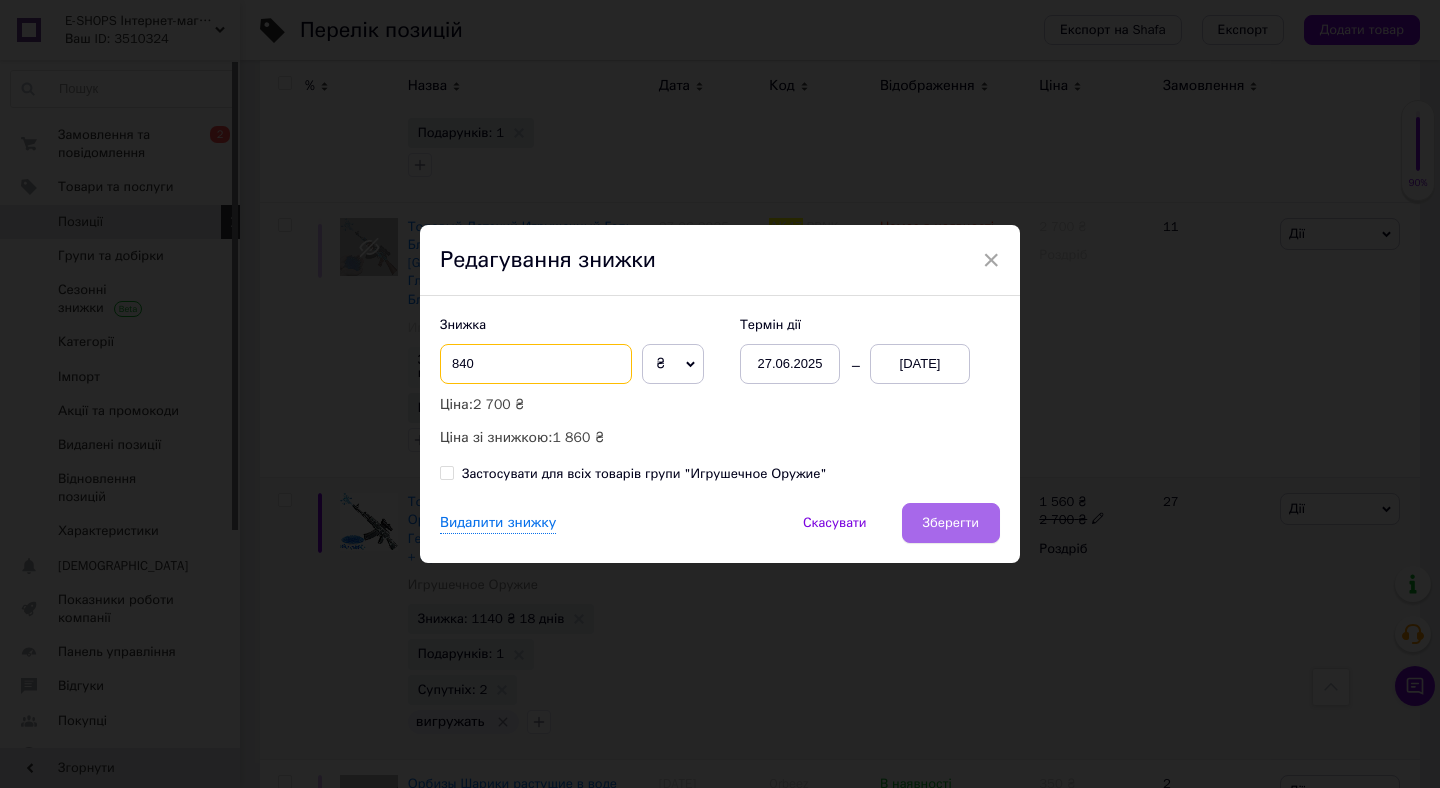 type on "840" 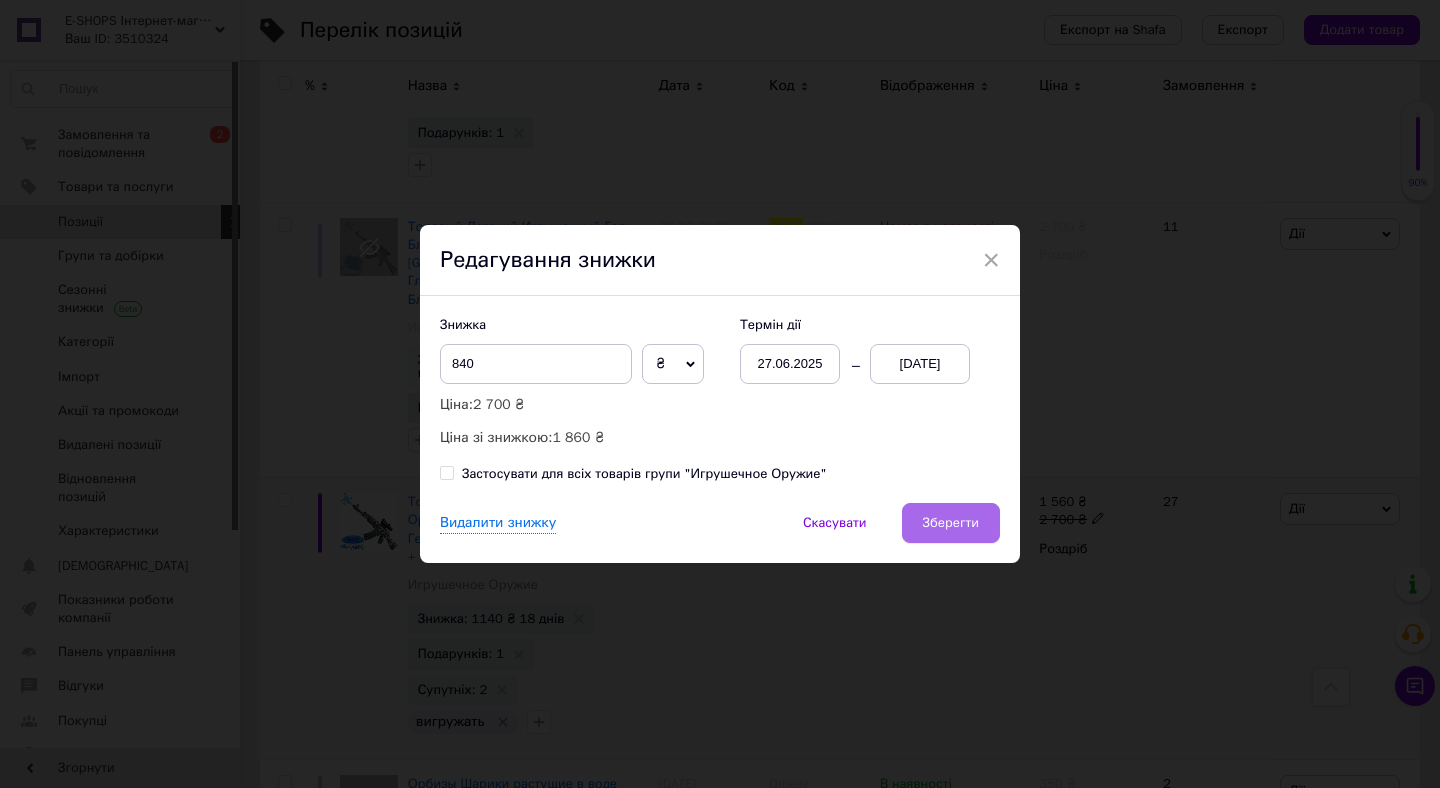 click on "Зберегти" at bounding box center (951, 523) 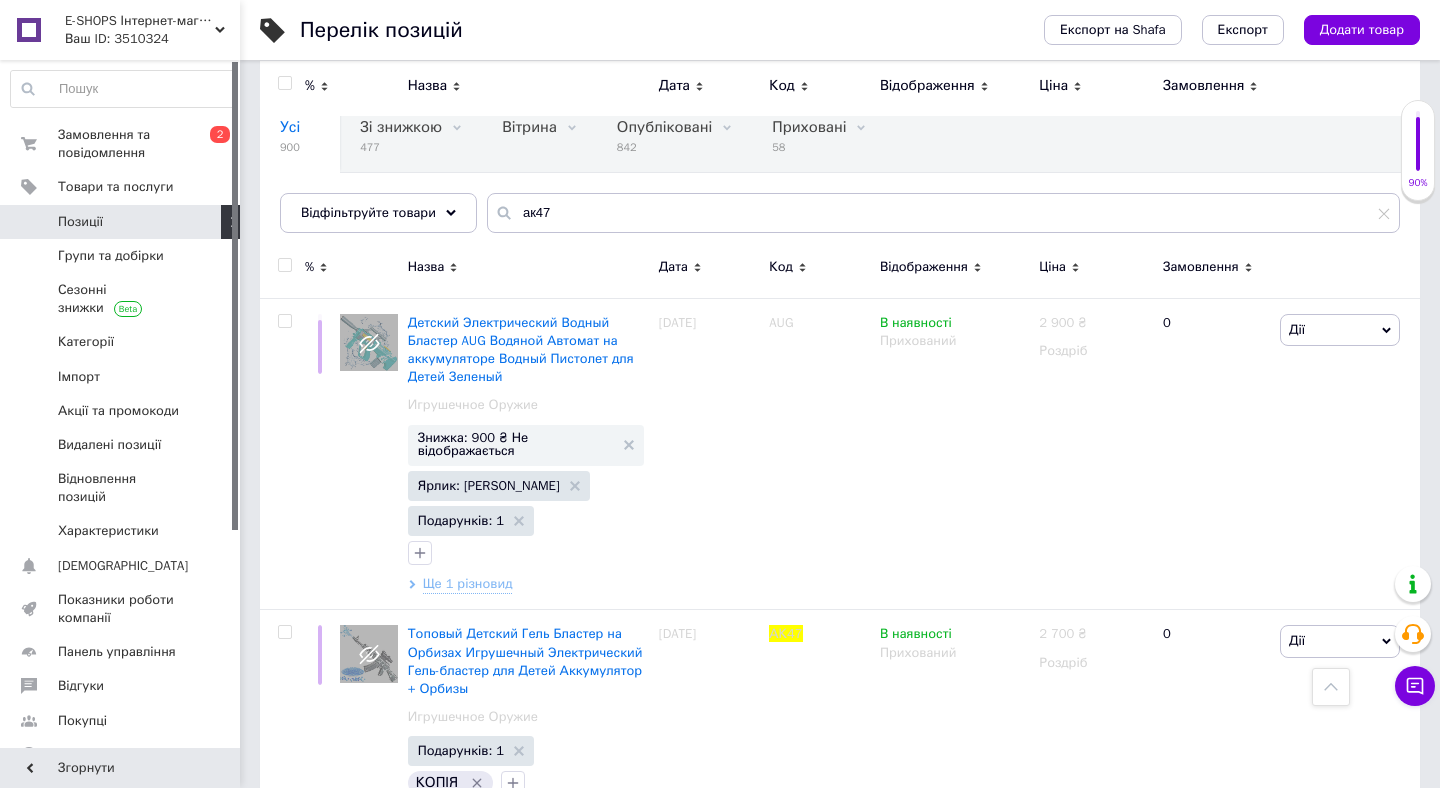 scroll, scrollTop: 0, scrollLeft: 0, axis: both 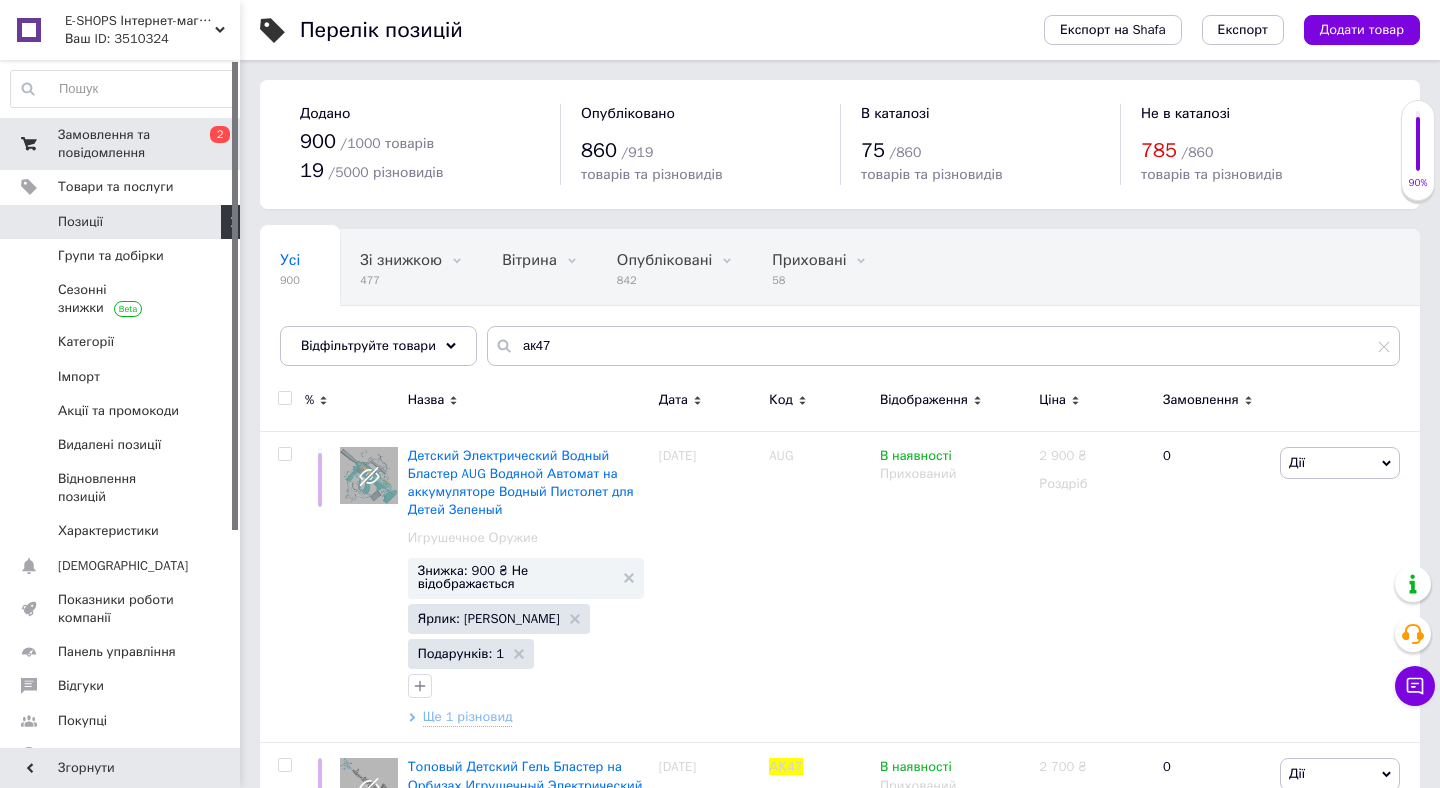 click on "Замовлення та повідомлення" at bounding box center [121, 144] 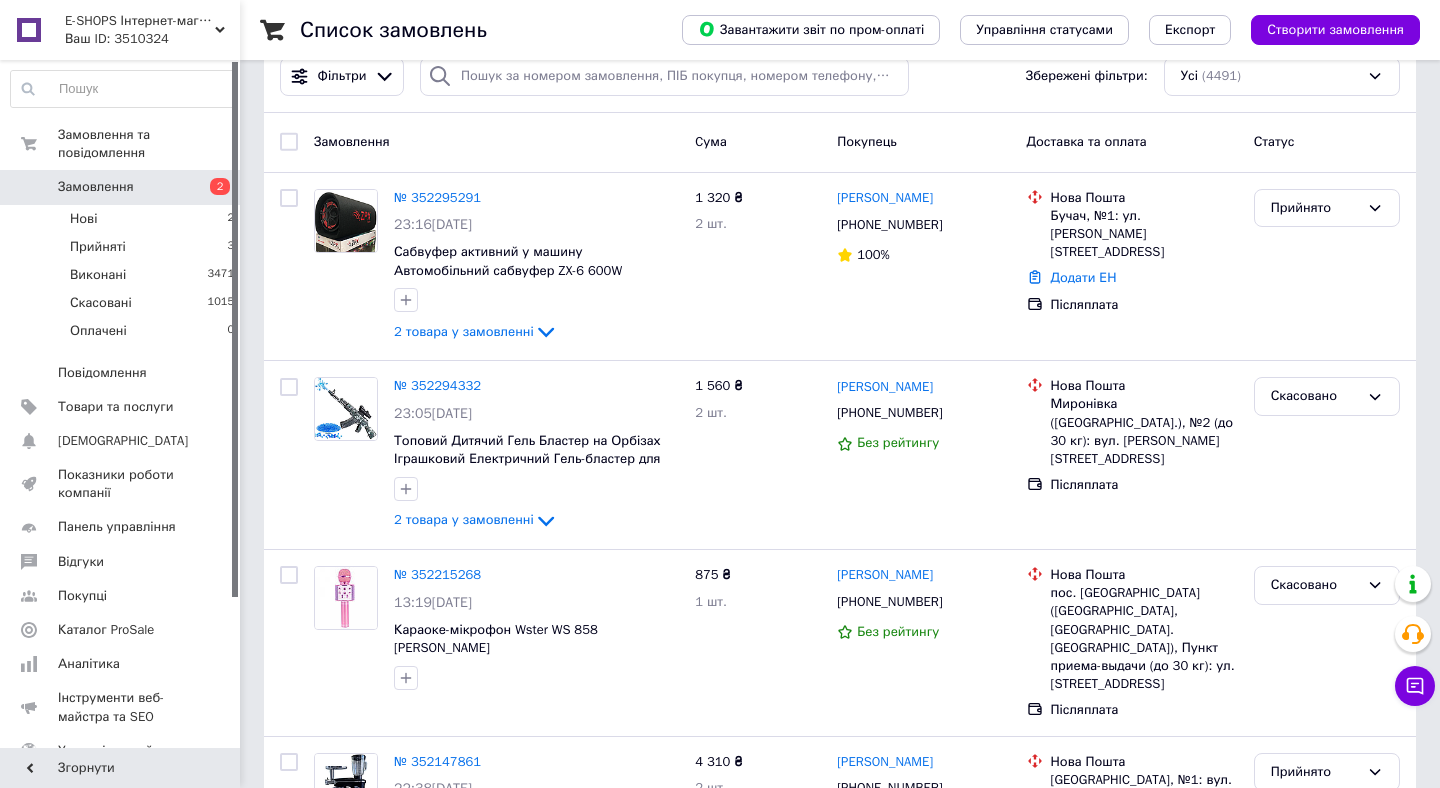 scroll, scrollTop: 0, scrollLeft: 0, axis: both 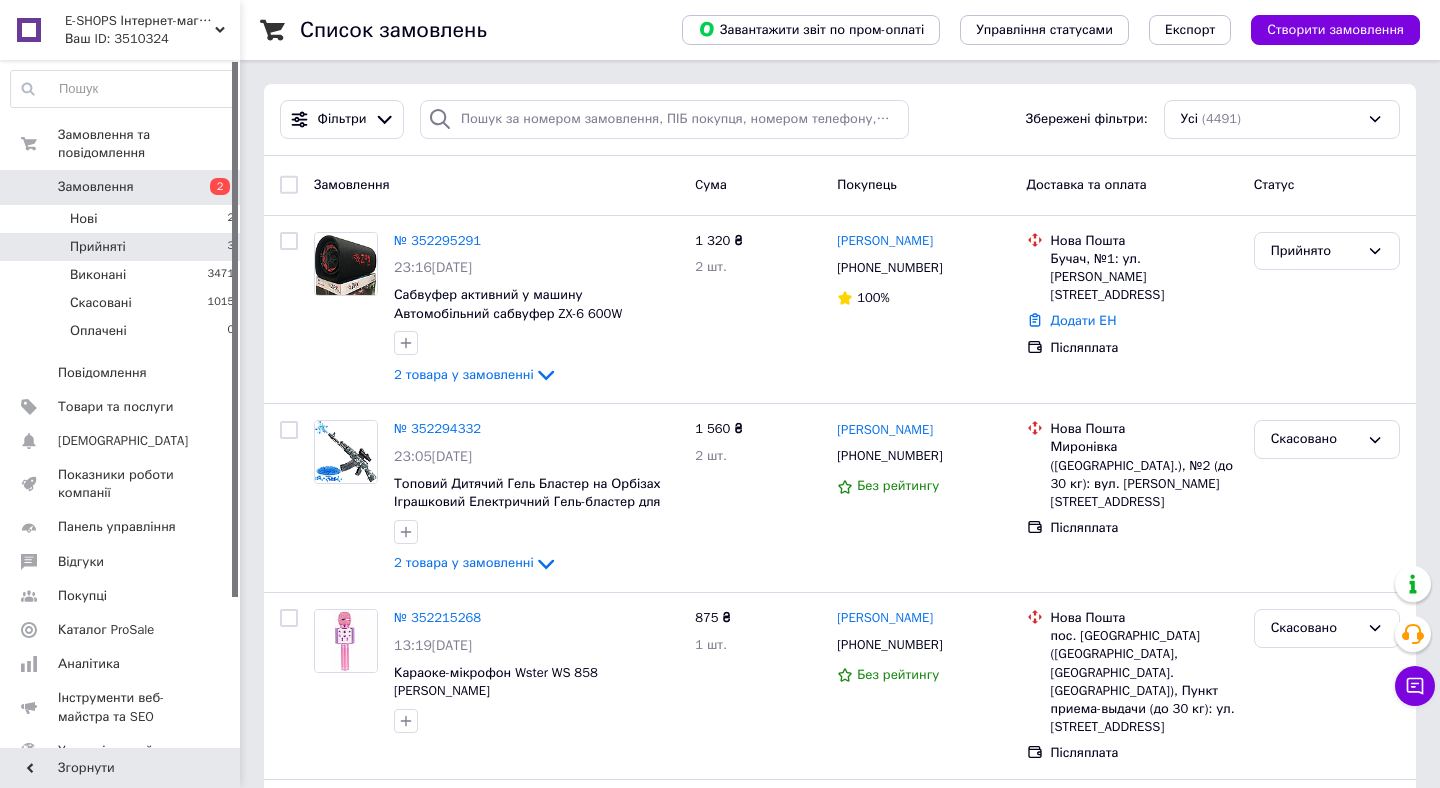 click on "Прийняті 3" at bounding box center [123, 247] 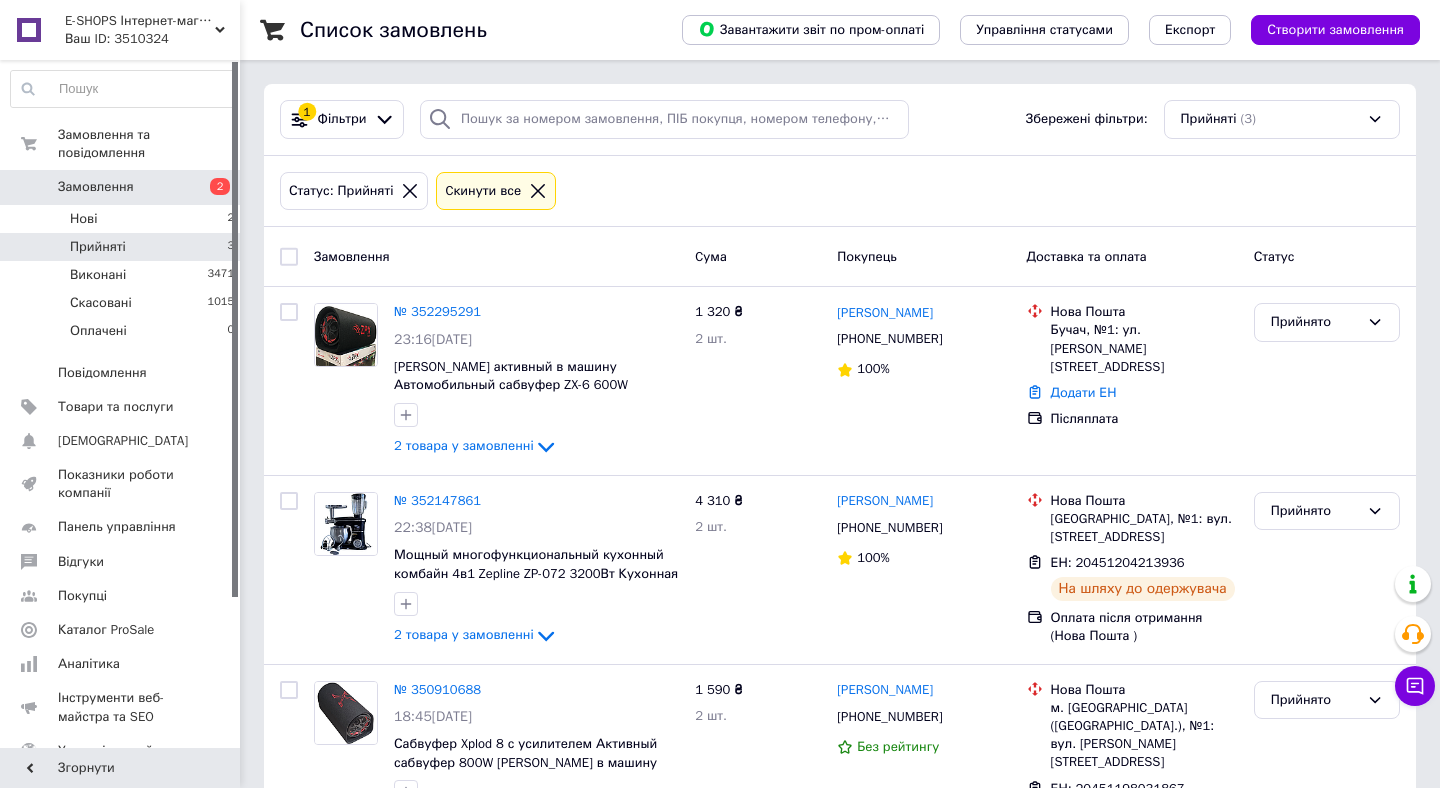 scroll, scrollTop: 104, scrollLeft: 0, axis: vertical 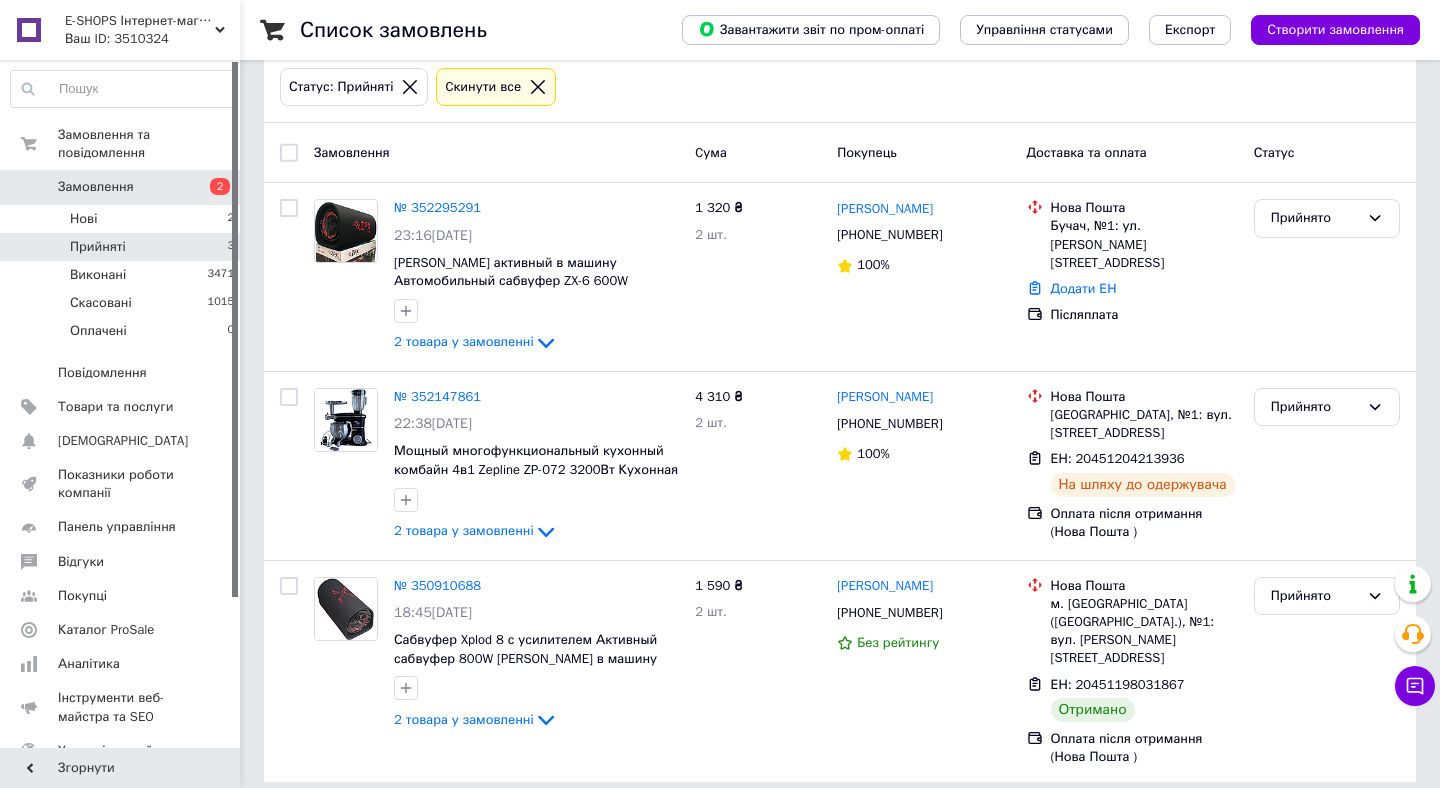 click on "E-SHOPS Інтернет-магазин електротехніки Ваш ID: 3510324" at bounding box center (149, 30) 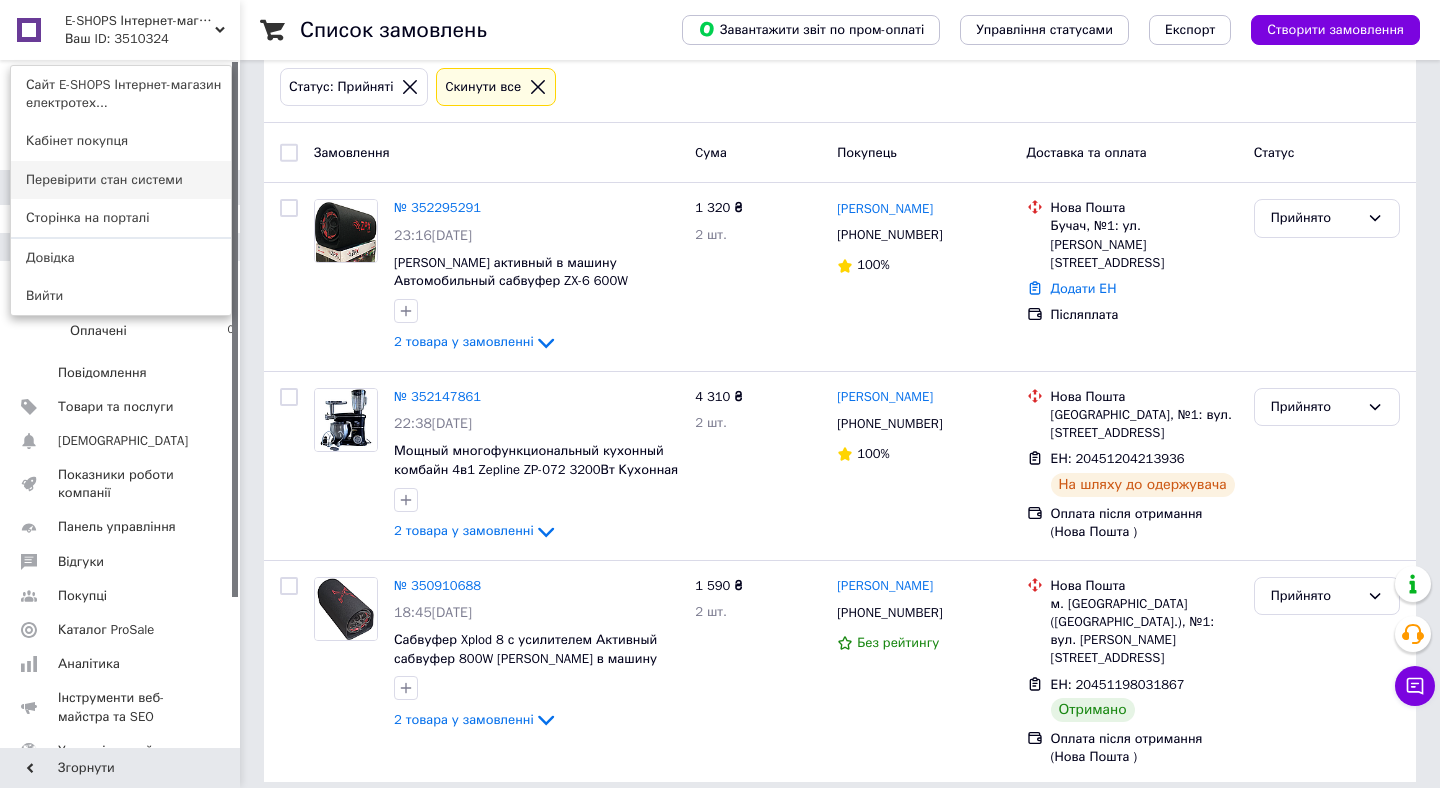 click on "Перевірити стан системи" at bounding box center [121, 180] 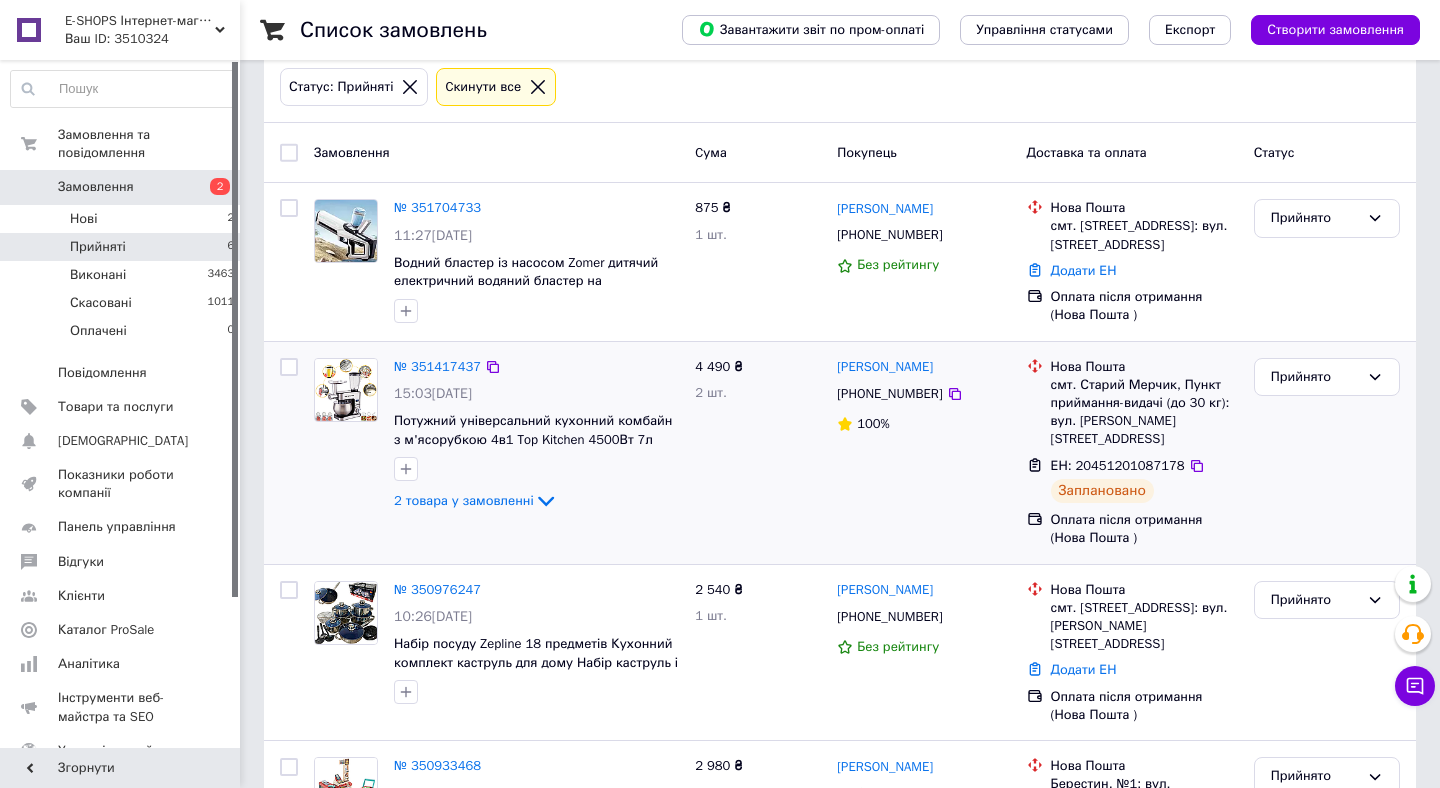 scroll, scrollTop: 0, scrollLeft: 0, axis: both 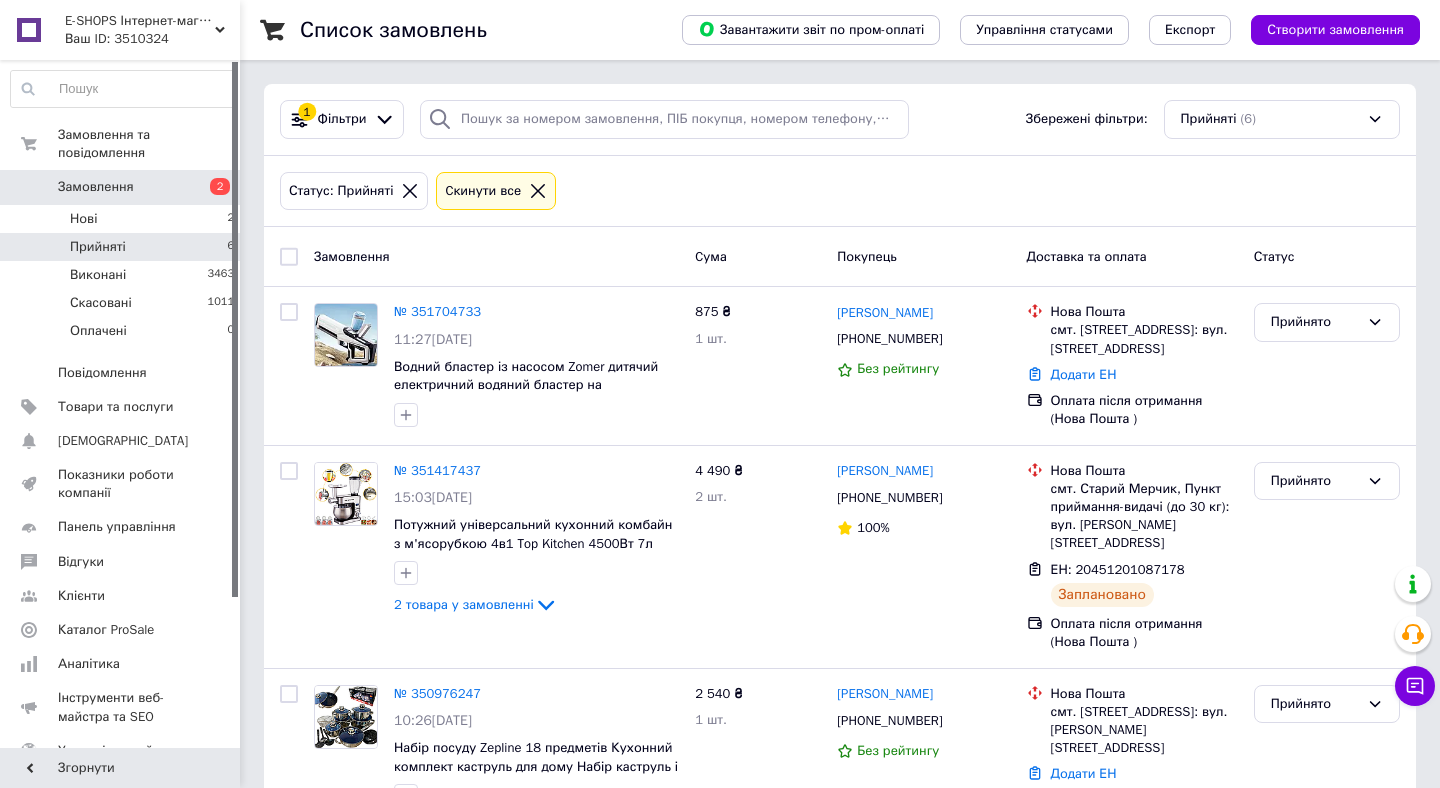 click 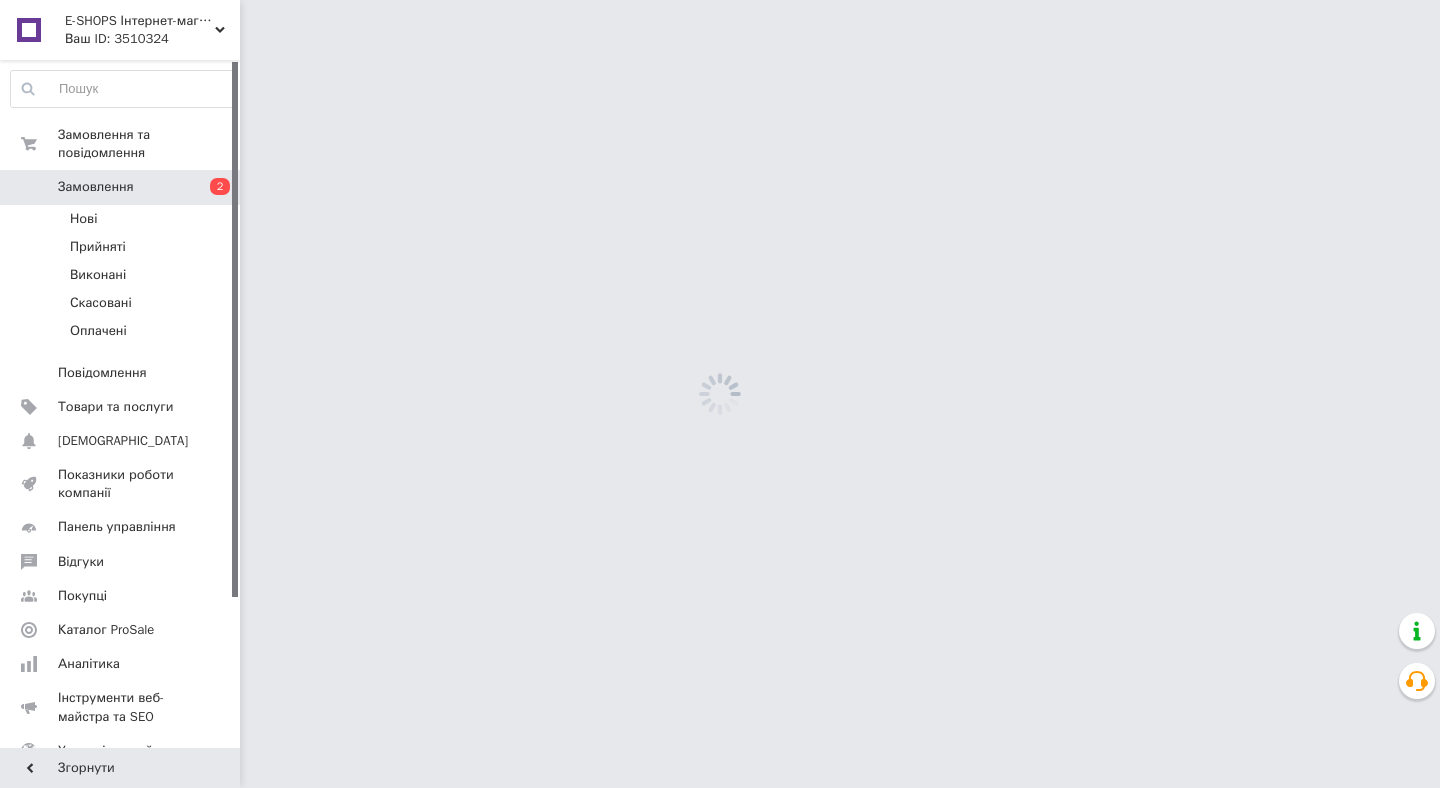 scroll, scrollTop: 0, scrollLeft: 0, axis: both 